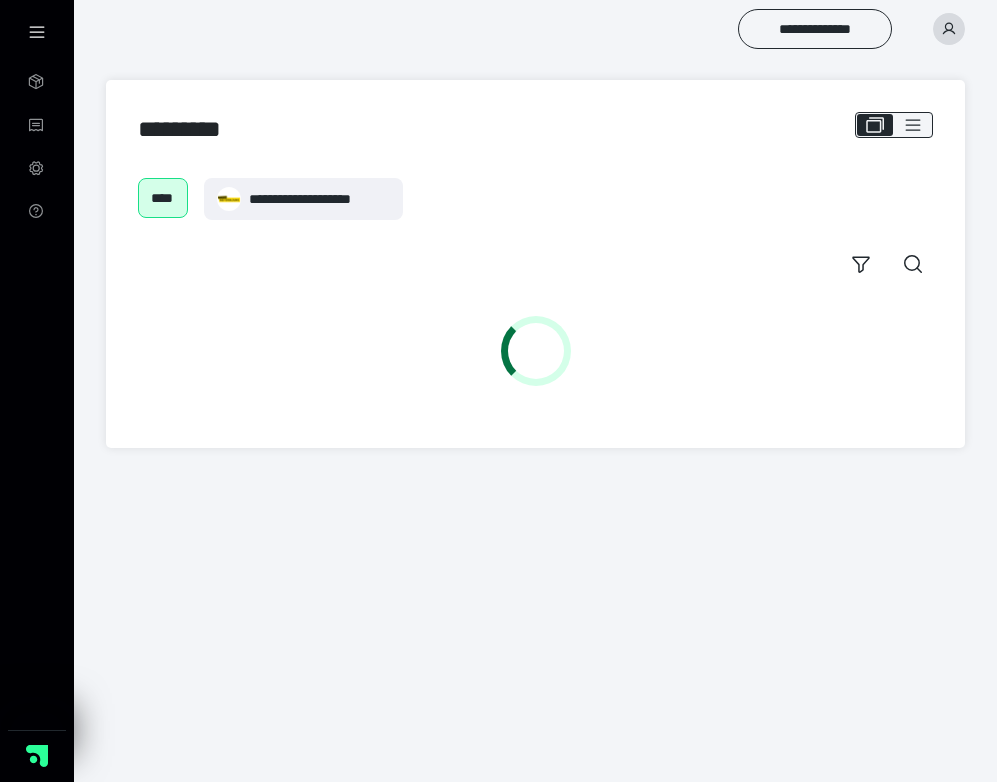 scroll, scrollTop: 0, scrollLeft: 0, axis: both 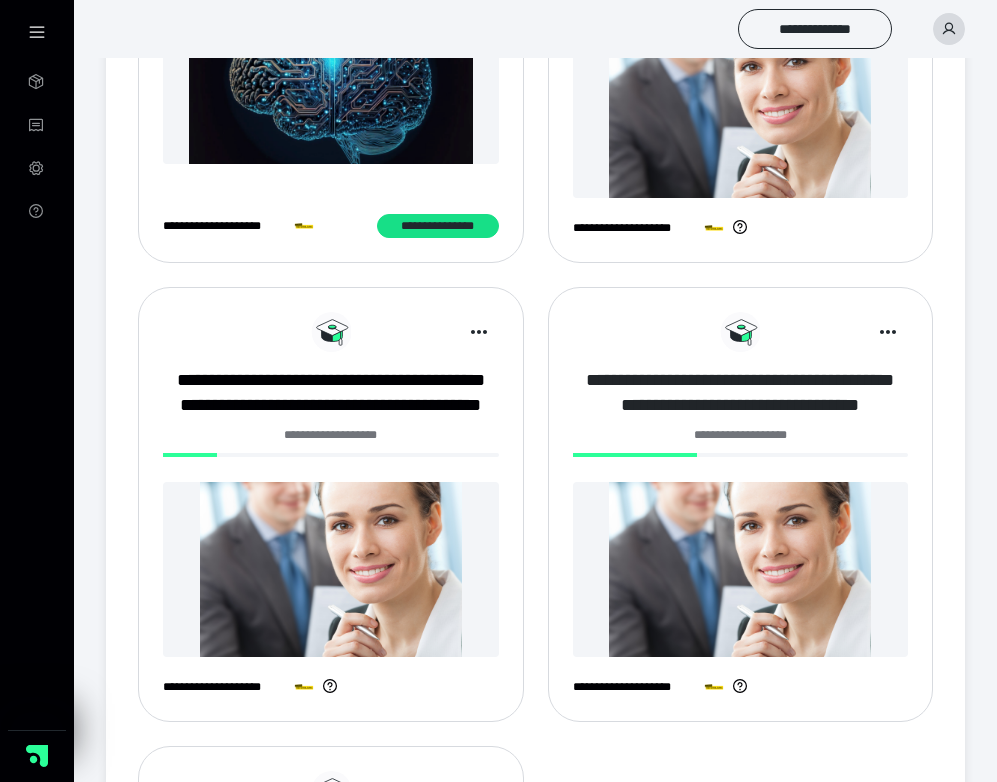 click on "**********" at bounding box center (741, 393) 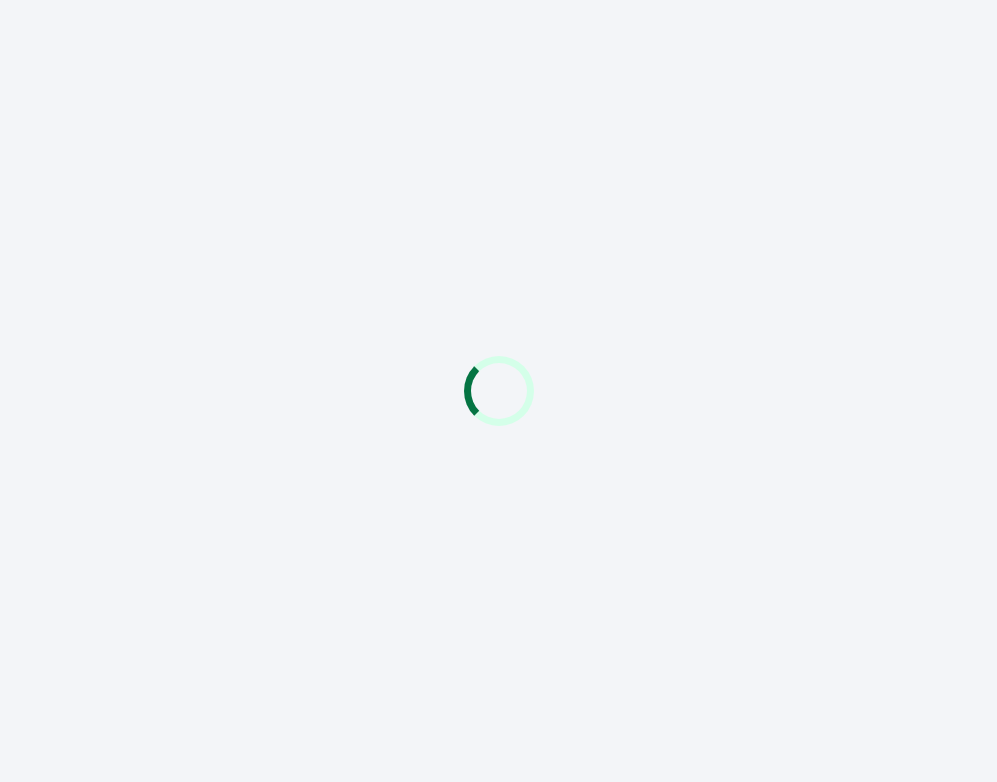 scroll, scrollTop: 0, scrollLeft: 0, axis: both 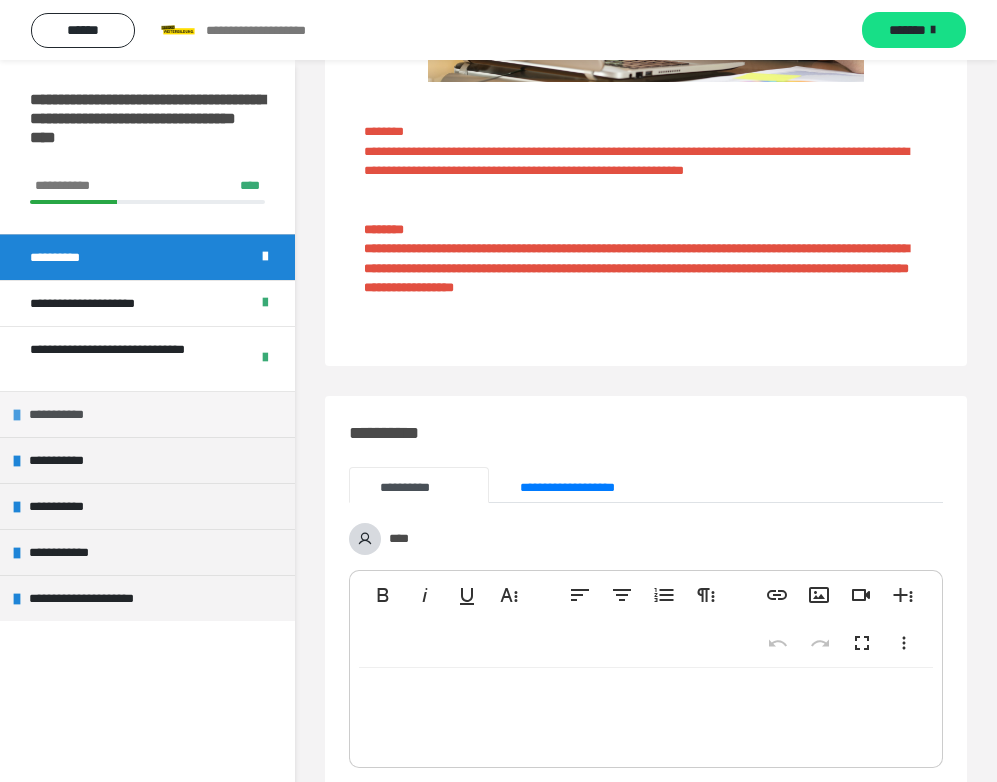 click on "**********" at bounding box center (147, 414) 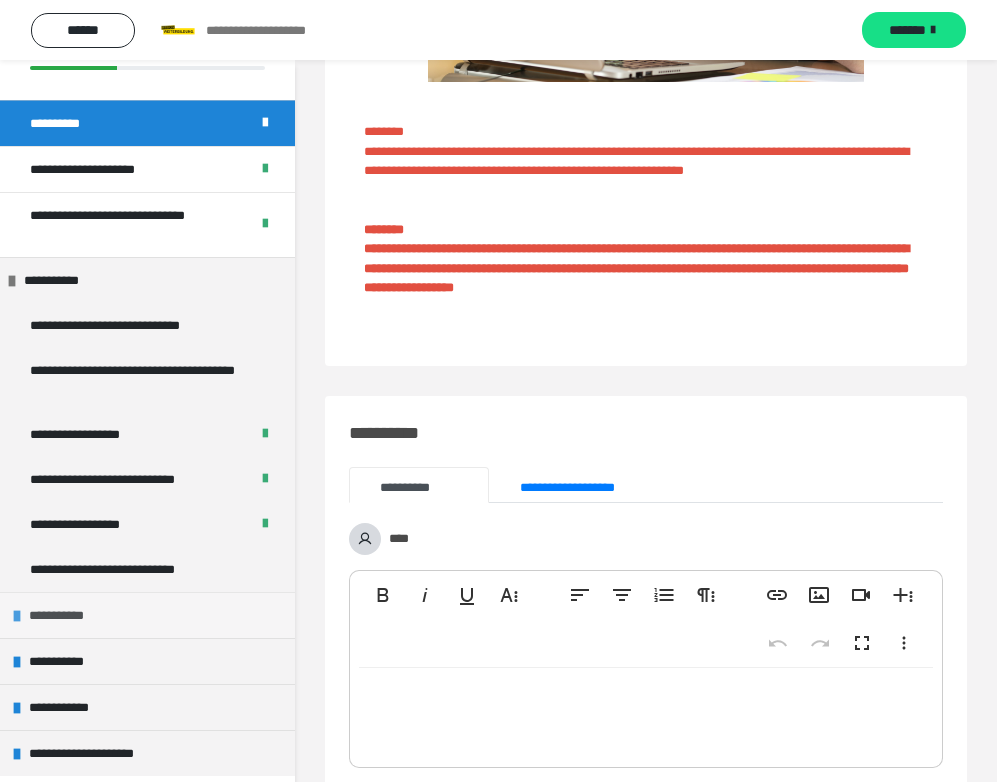scroll, scrollTop: 133, scrollLeft: 0, axis: vertical 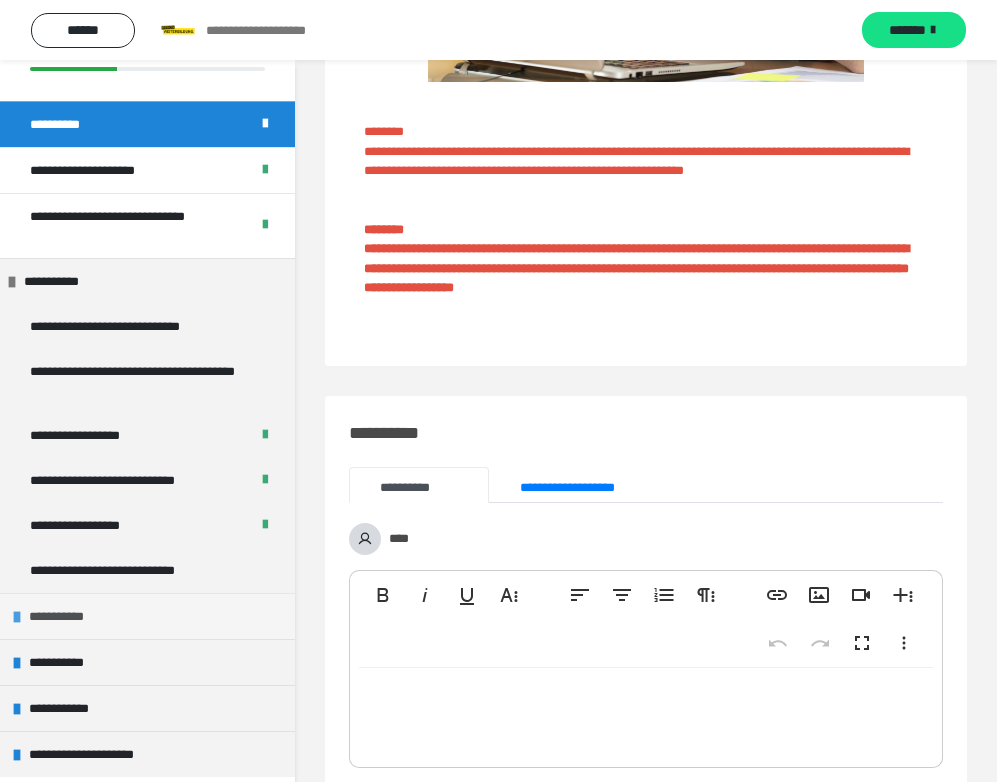 click on "**********" at bounding box center (63, 616) 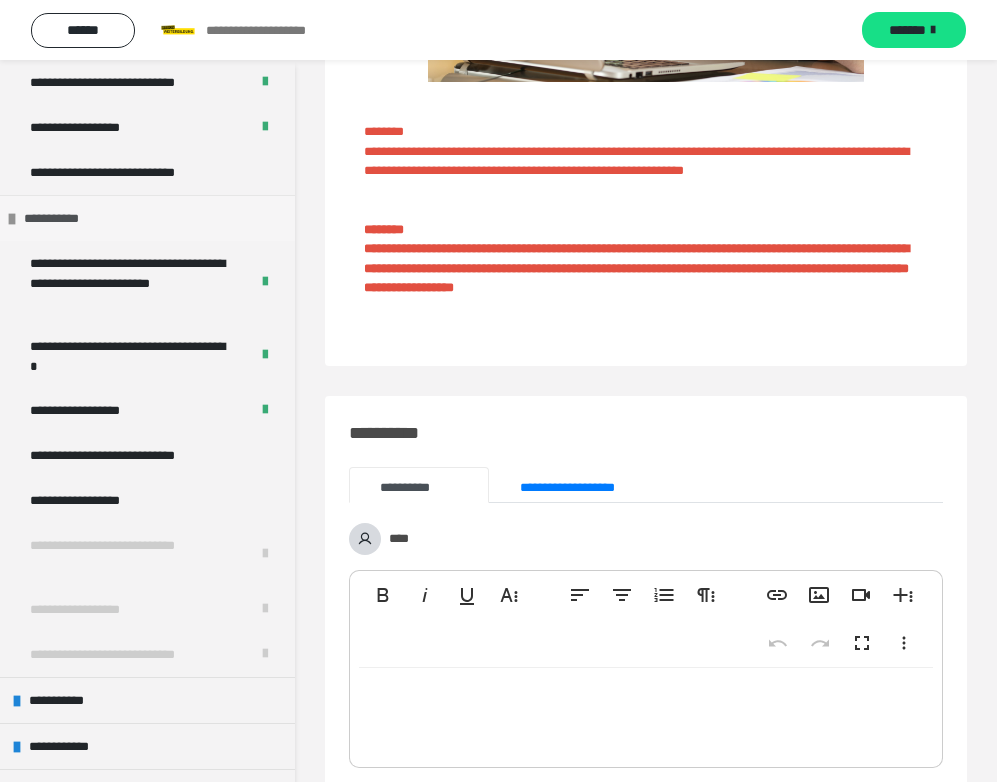 scroll, scrollTop: 552, scrollLeft: 0, axis: vertical 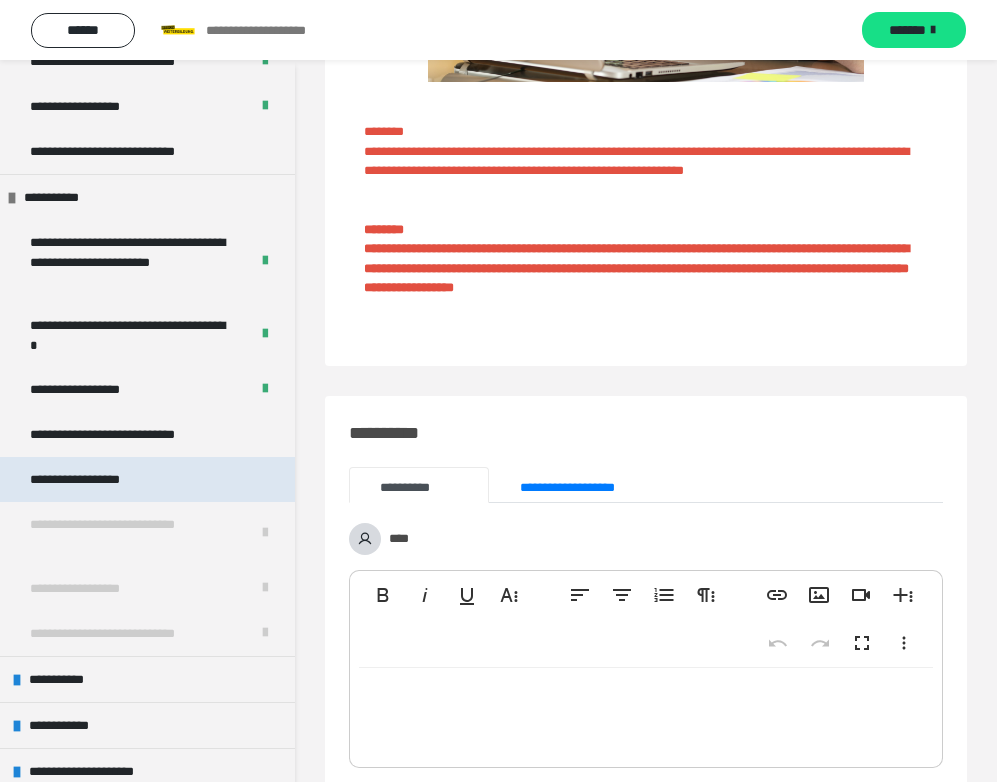 click on "**********" at bounding box center [94, 479] 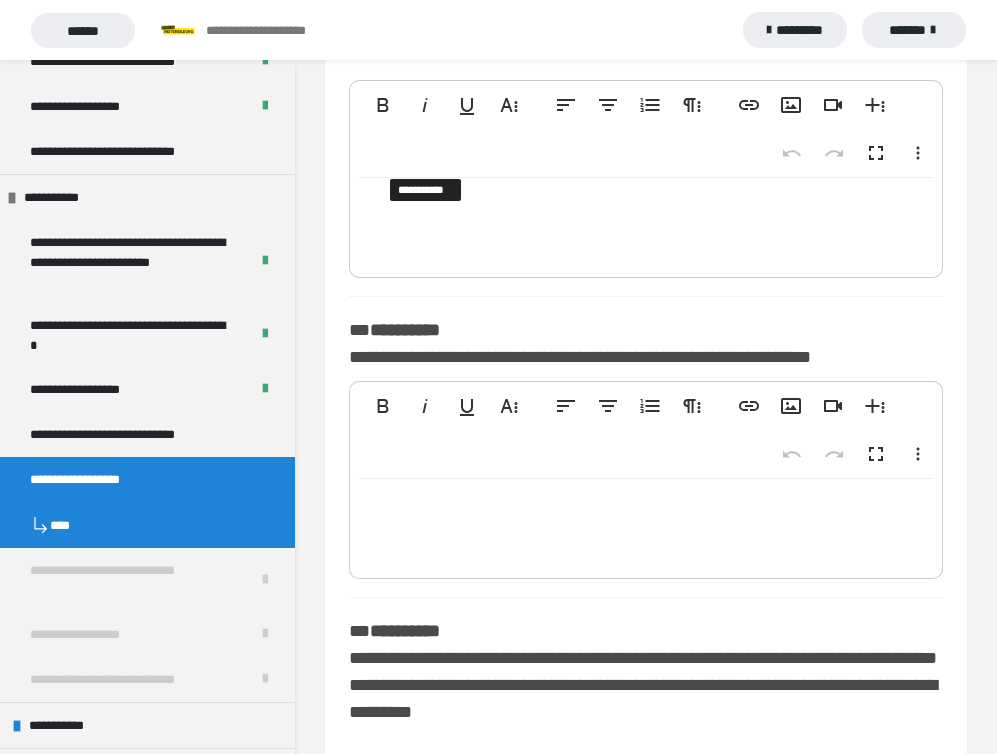 scroll, scrollTop: 338, scrollLeft: 0, axis: vertical 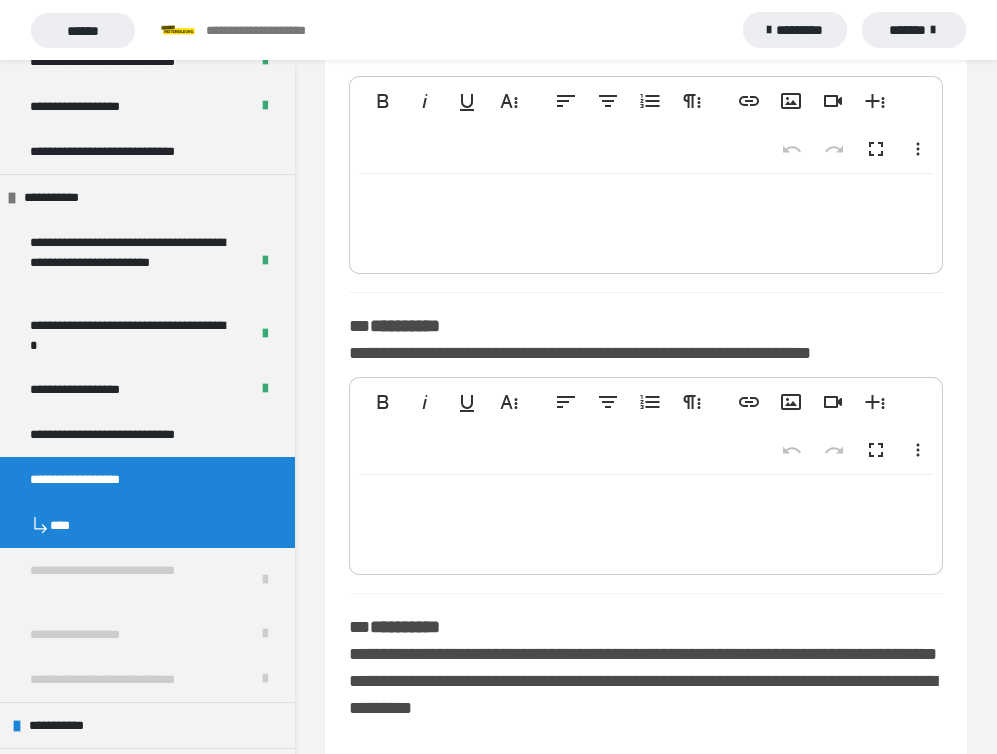 click at bounding box center [646, 520] 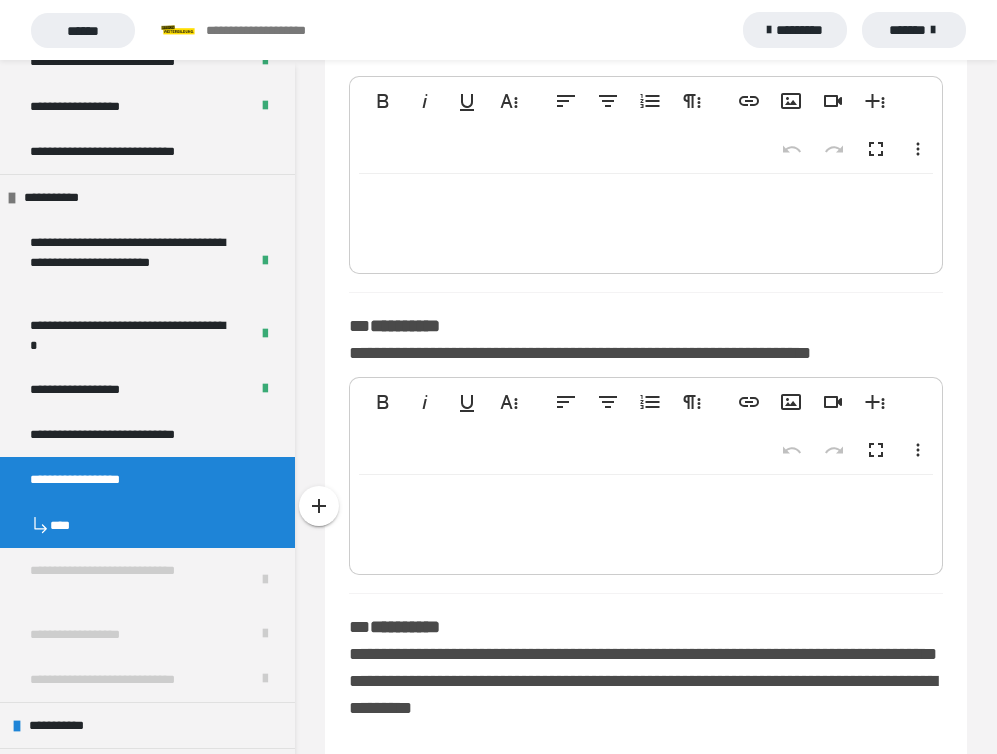 type 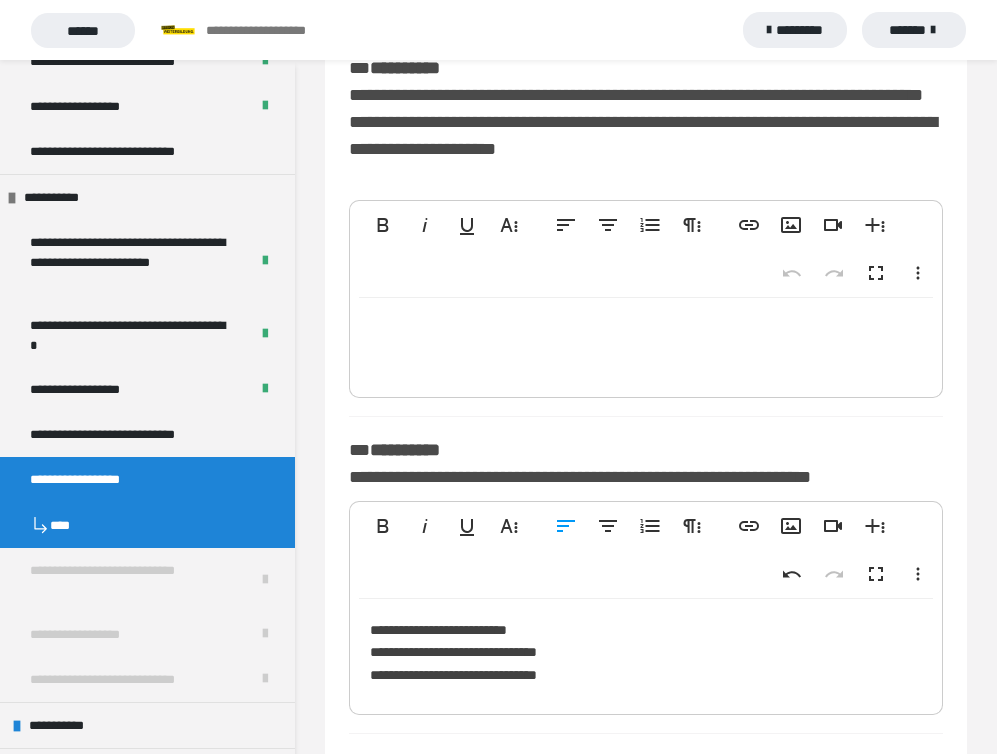 scroll, scrollTop: 203, scrollLeft: 0, axis: vertical 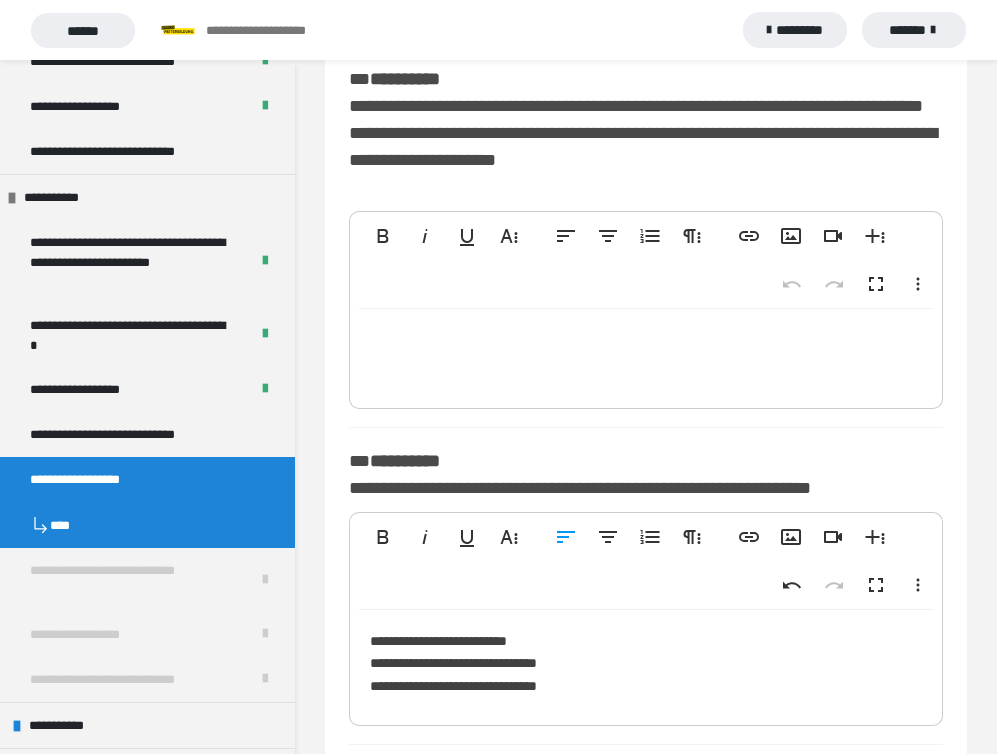 click at bounding box center [646, 354] 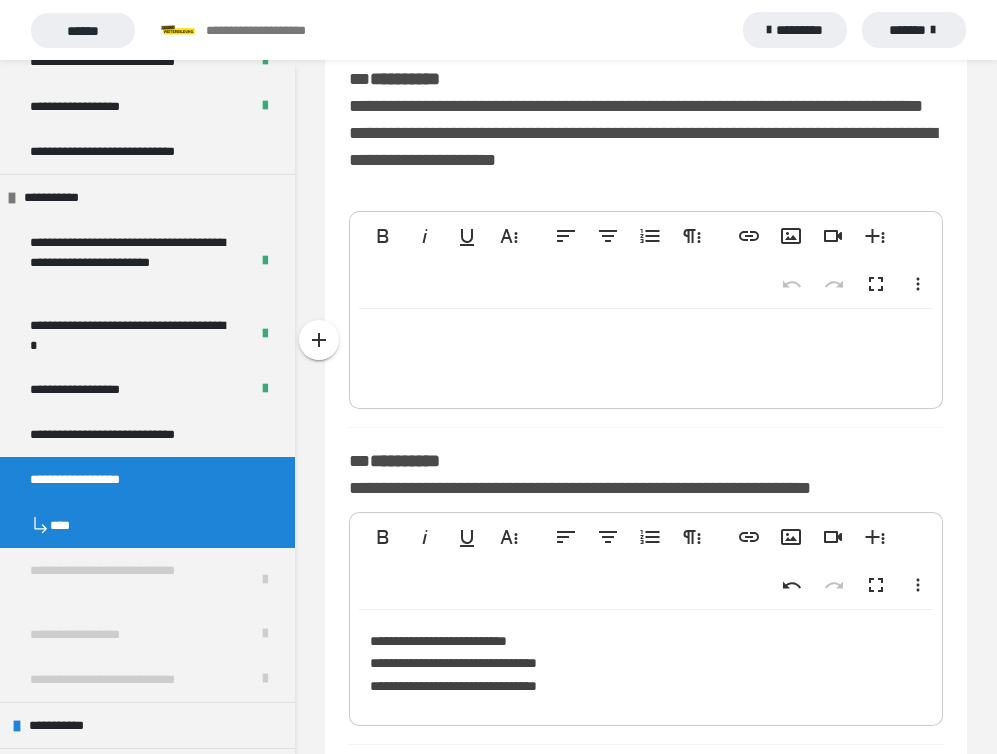 type 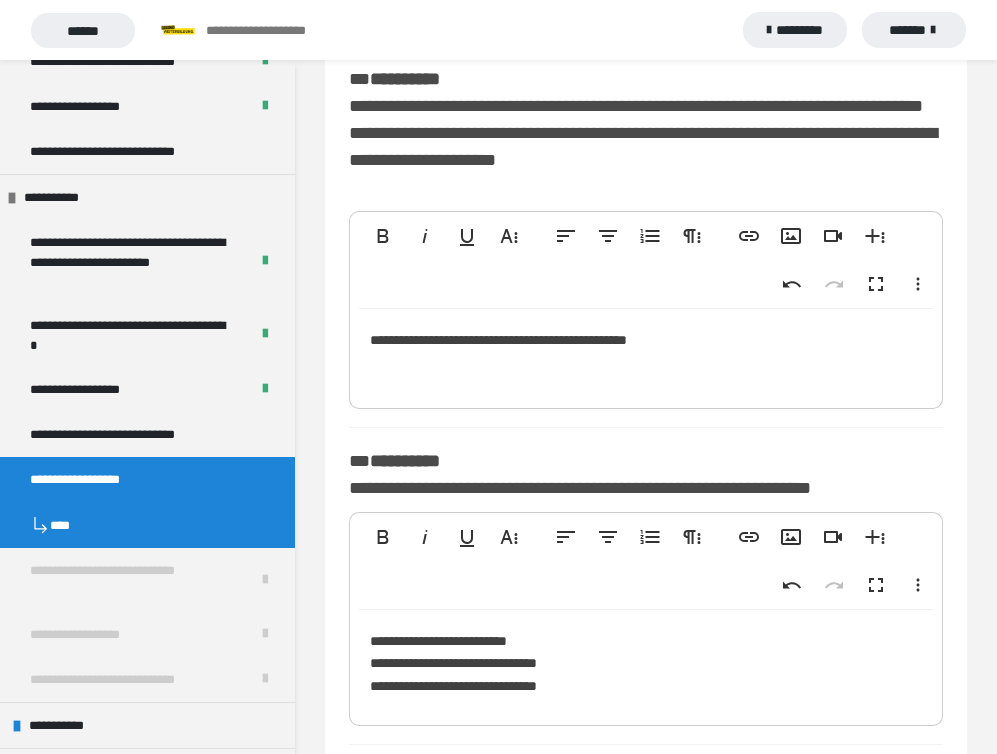 click on "**********" at bounding box center (646, 354) 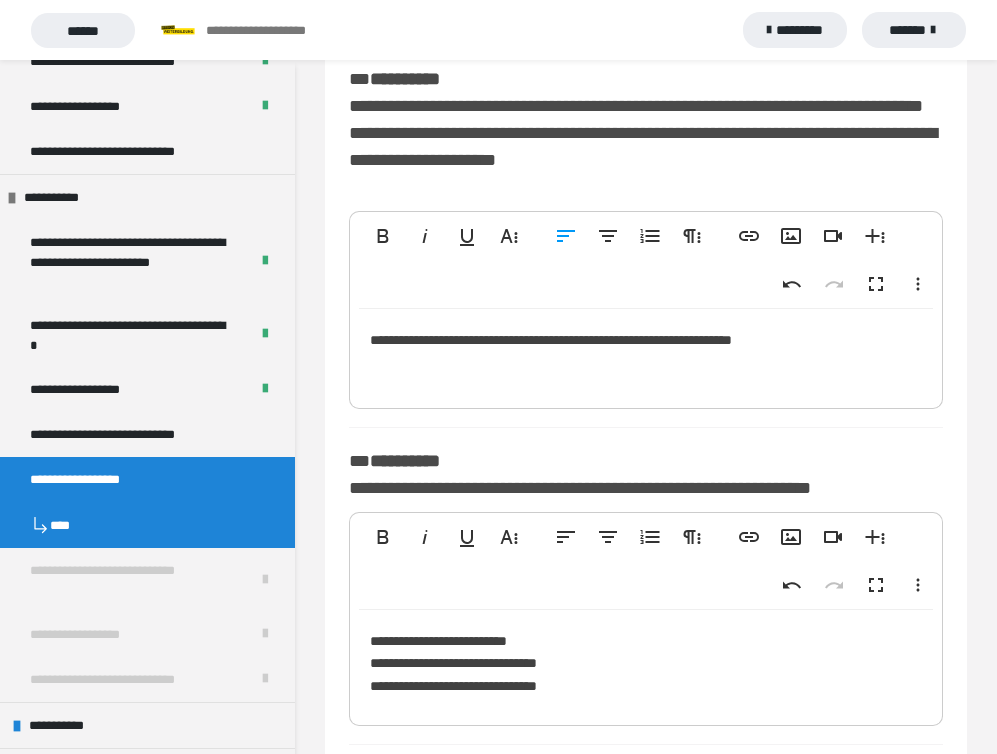 click on "**********" at bounding box center (646, 354) 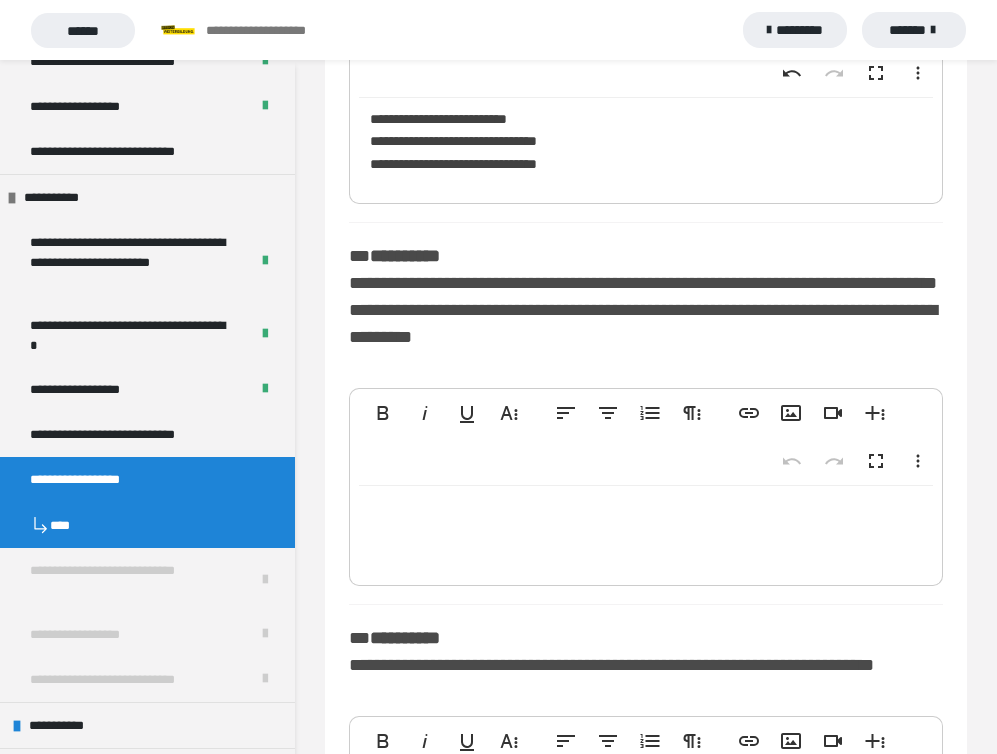 scroll, scrollTop: 848, scrollLeft: 0, axis: vertical 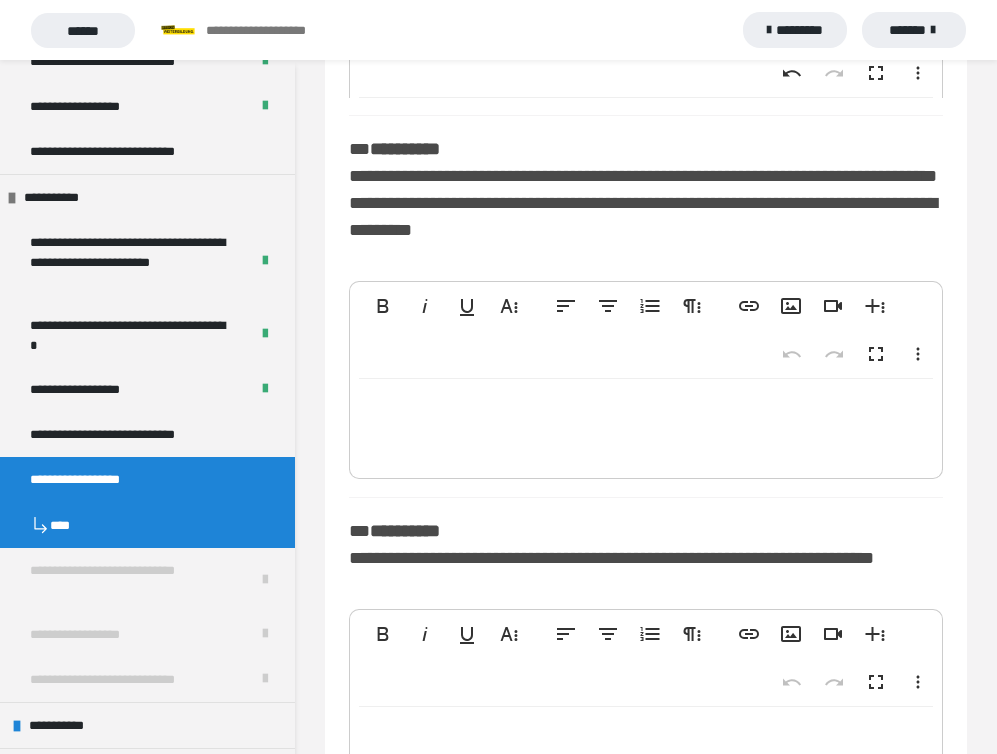 click at bounding box center (646, 424) 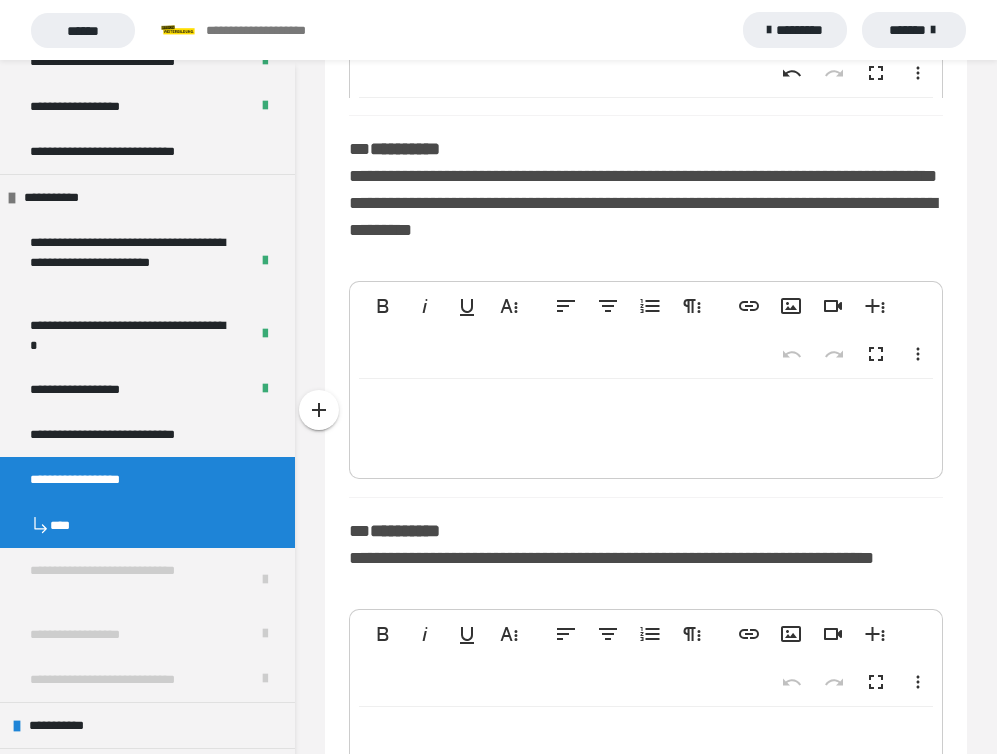 type 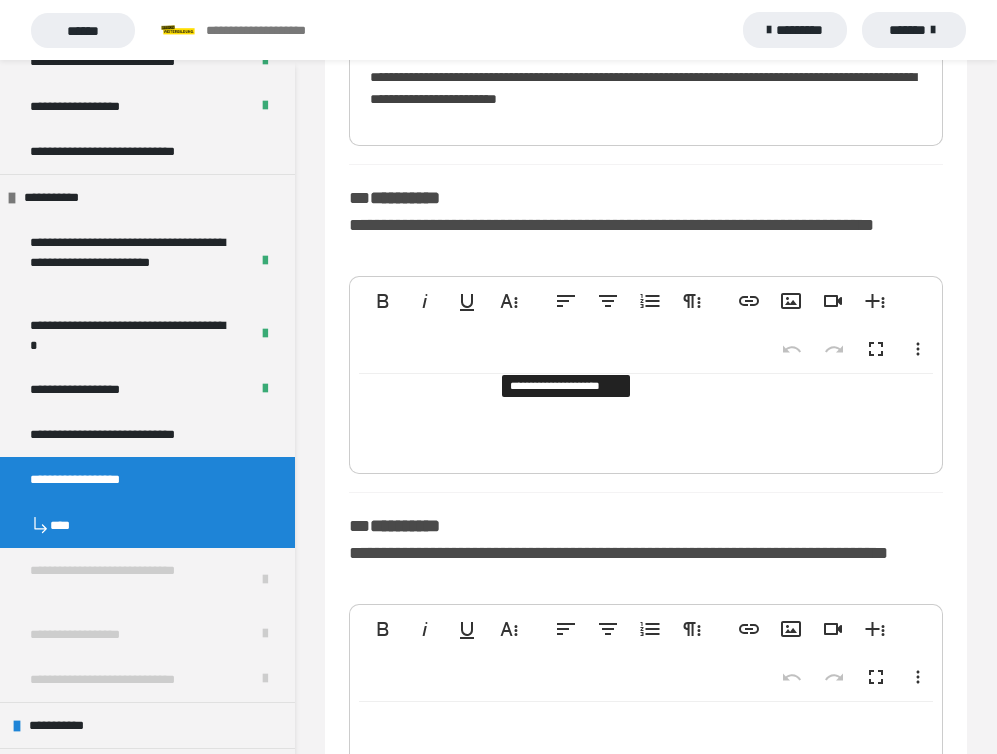 scroll, scrollTop: 1182, scrollLeft: 0, axis: vertical 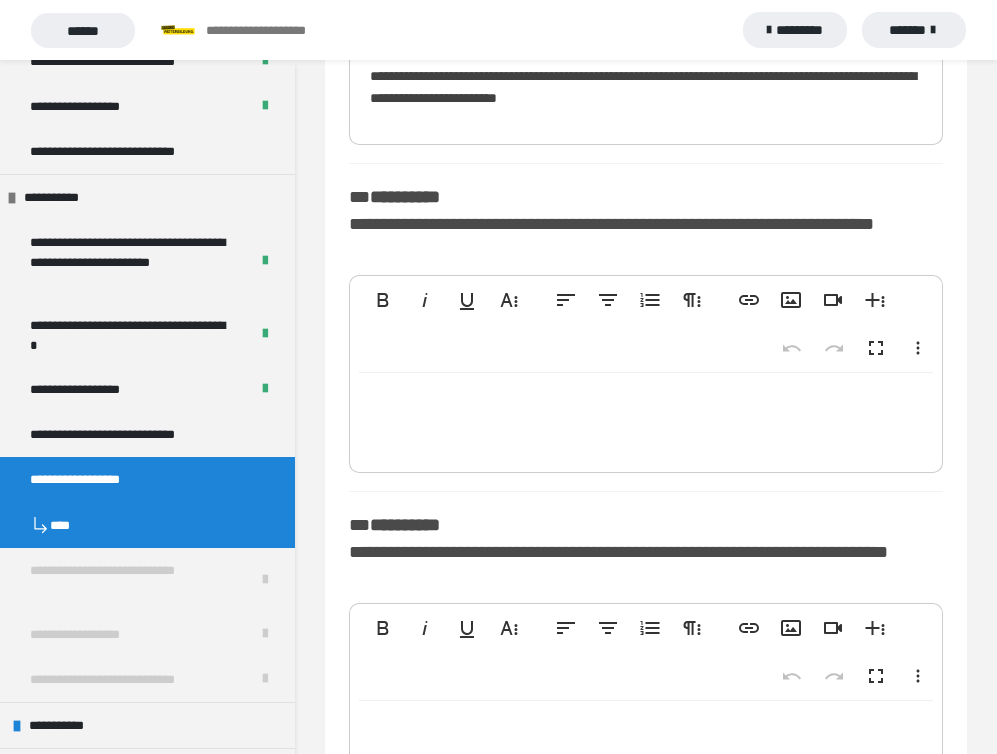 click at bounding box center [646, 418] 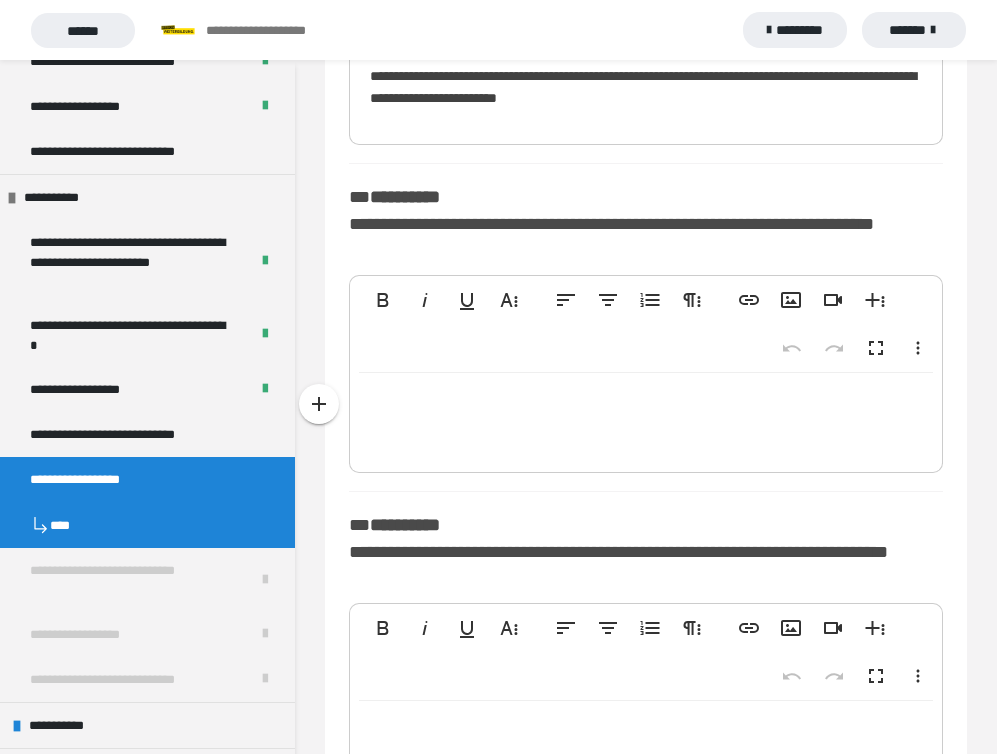 type 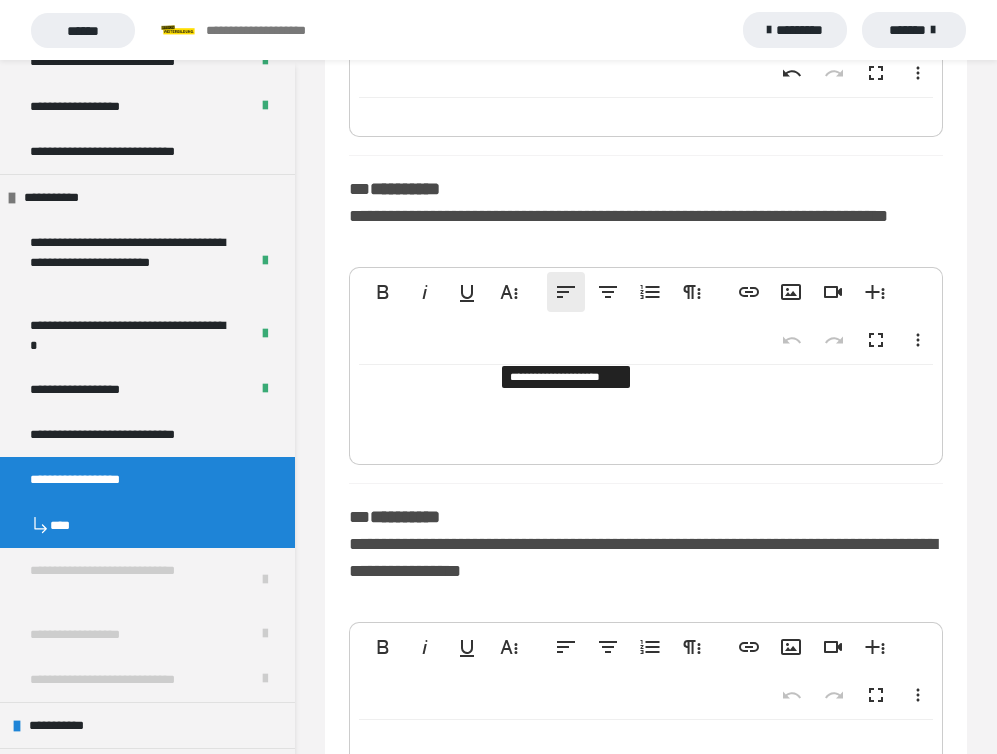 scroll, scrollTop: 1522, scrollLeft: 0, axis: vertical 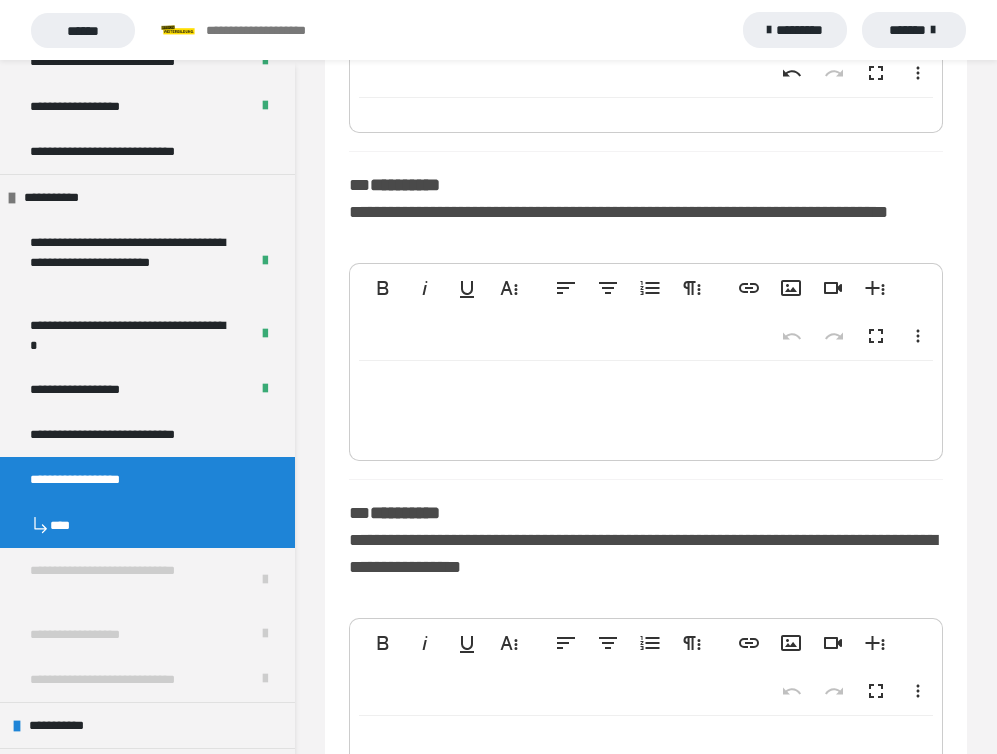 click at bounding box center [646, 406] 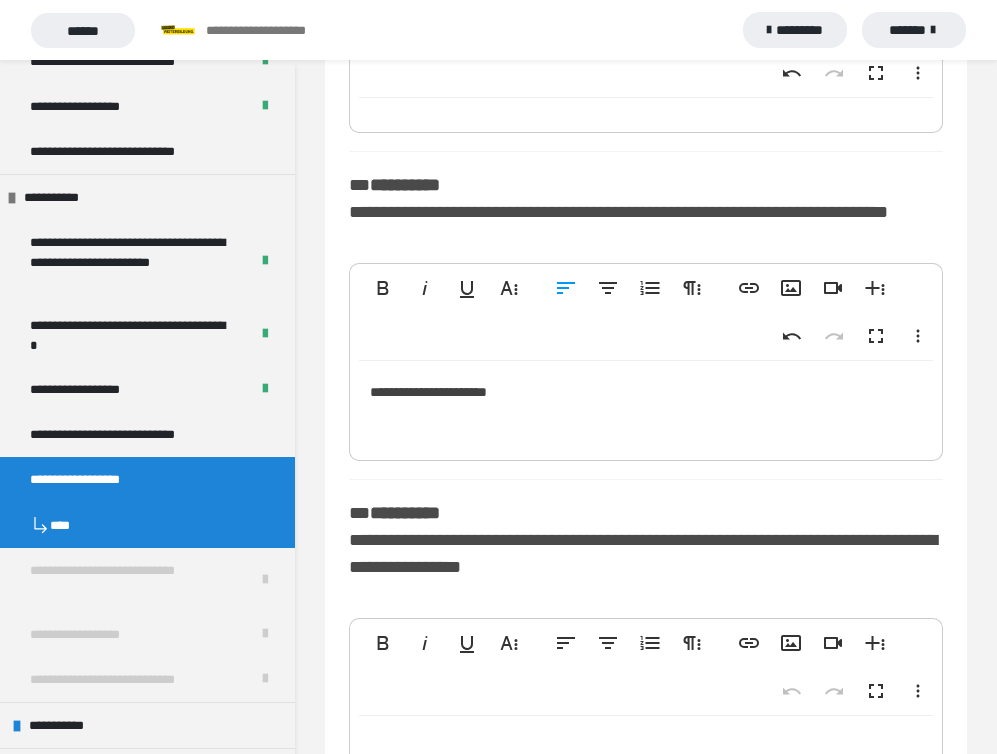 click on "**********" at bounding box center [646, 406] 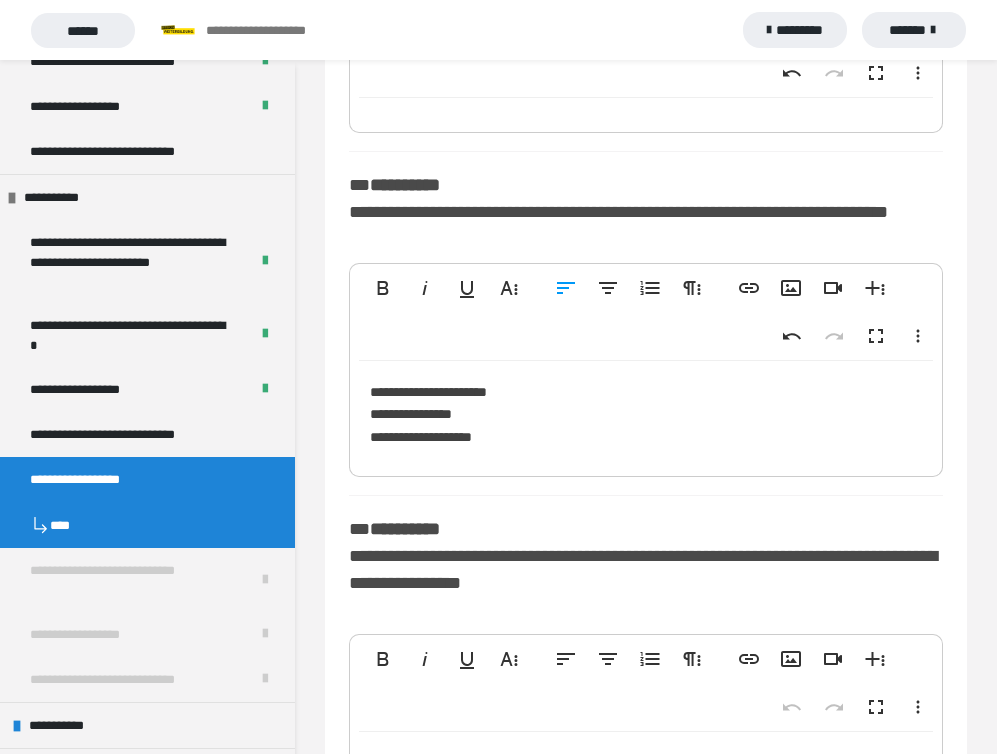 click on "**********" at bounding box center [646, 414] 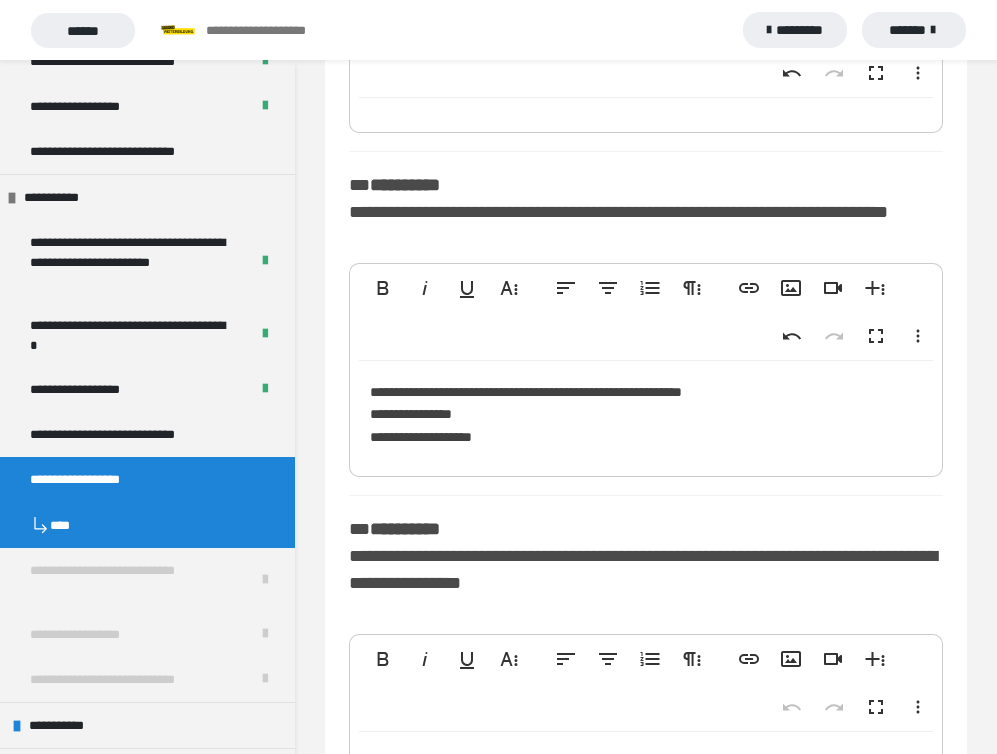 click on "**********" at bounding box center [646, 414] 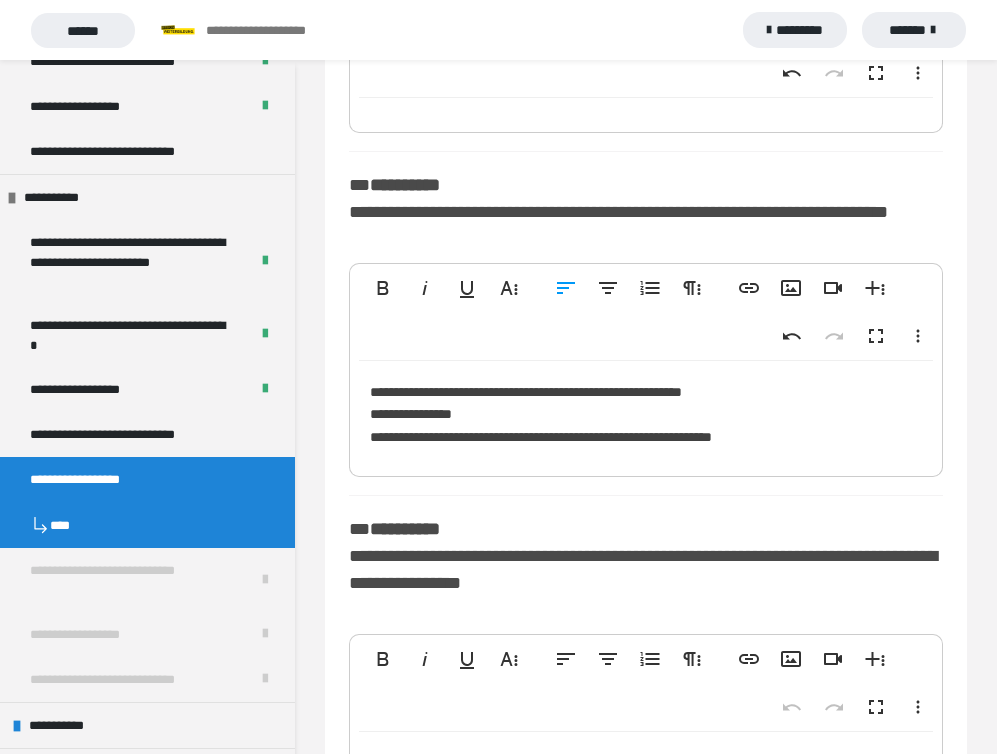 click on "**********" at bounding box center [646, 414] 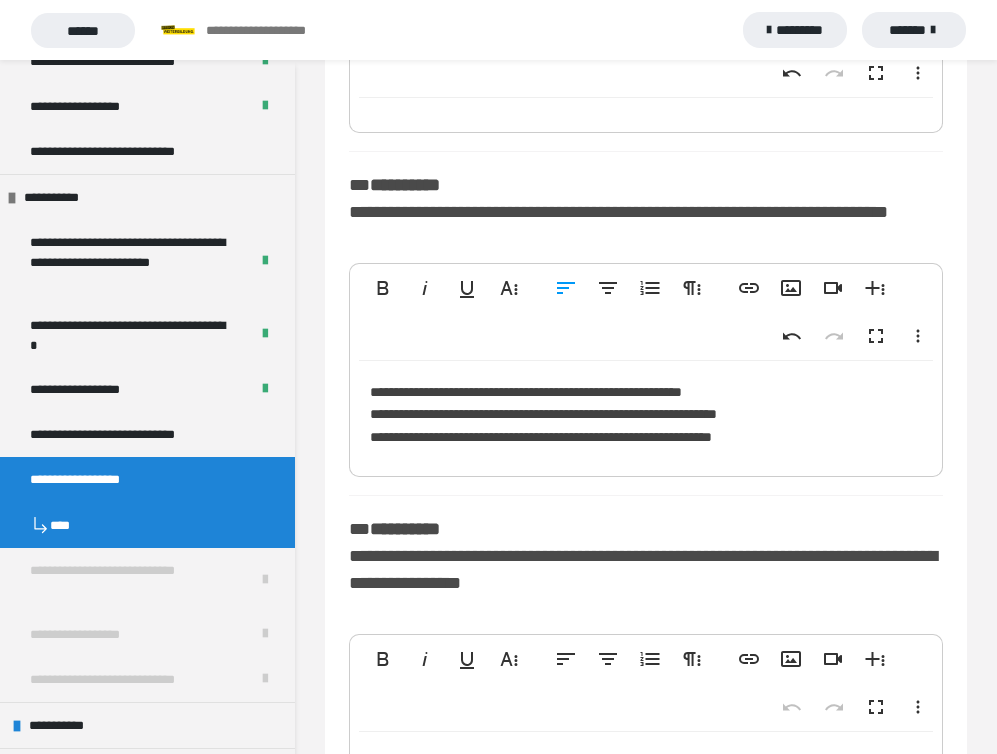 click on "**********" at bounding box center [646, 414] 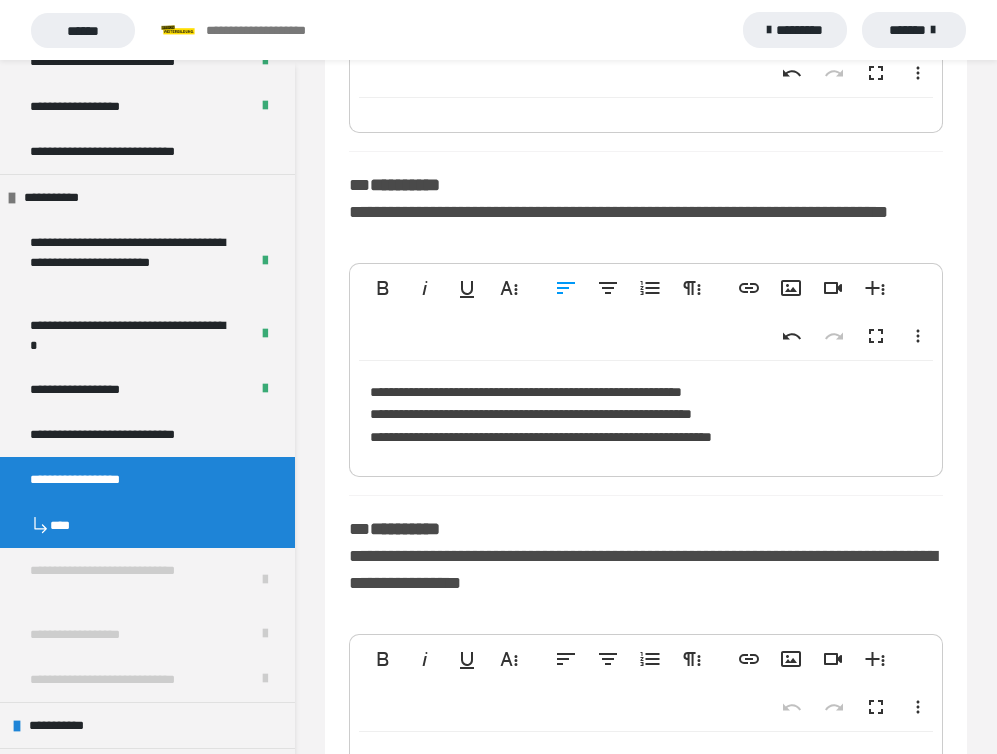 click on "**********" at bounding box center (646, 414) 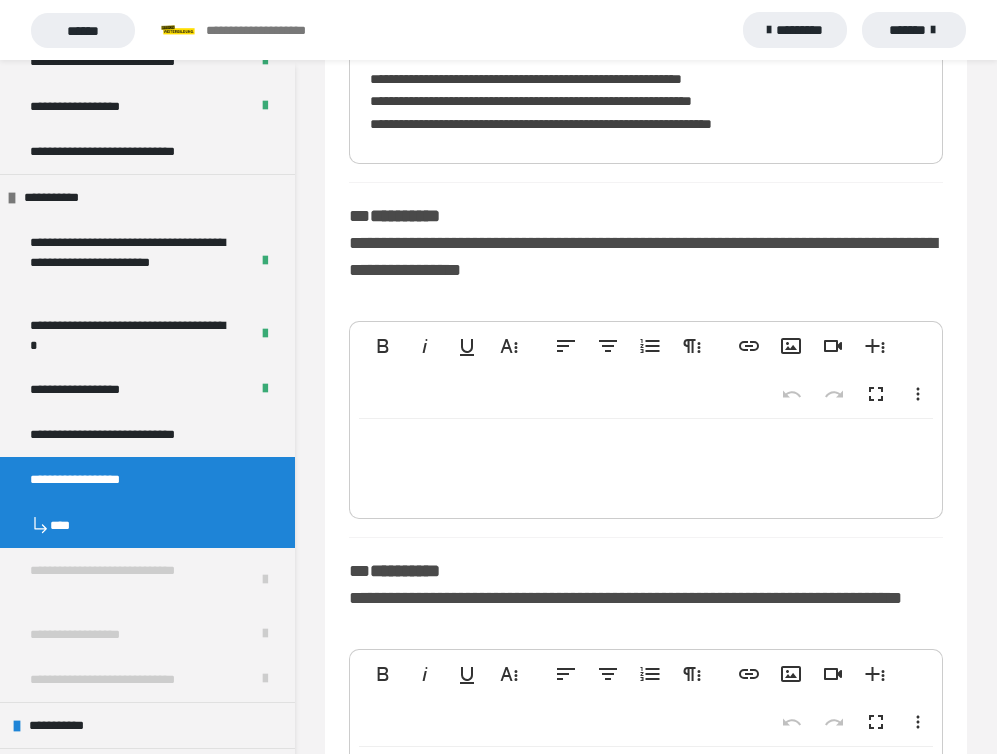 scroll, scrollTop: 1837, scrollLeft: 0, axis: vertical 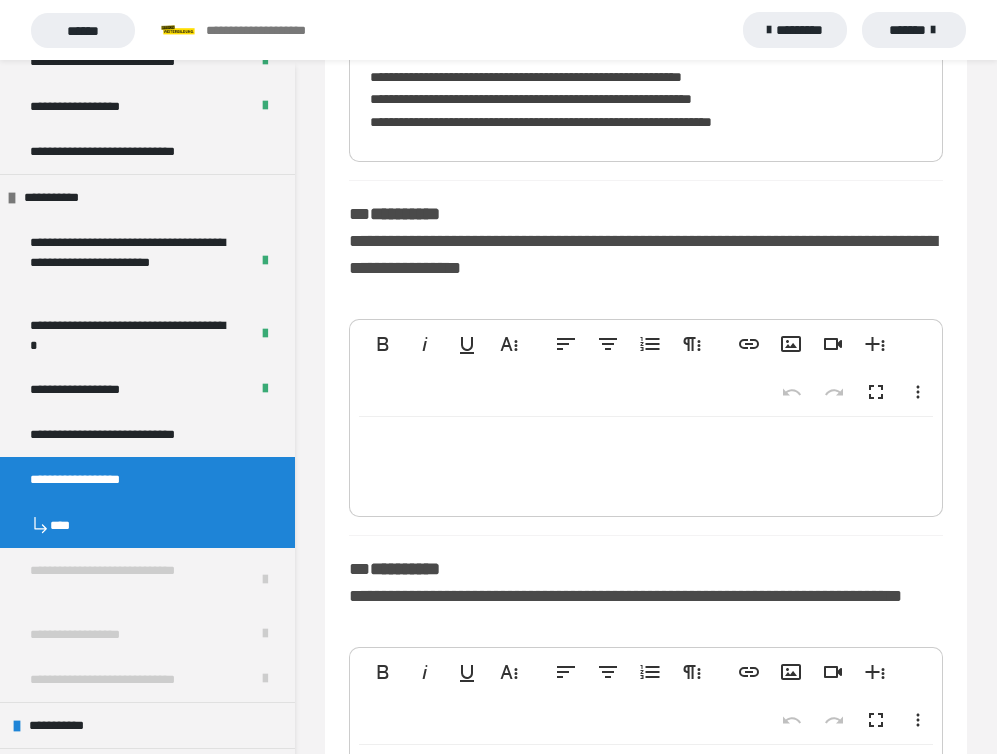 click at bounding box center [646, 462] 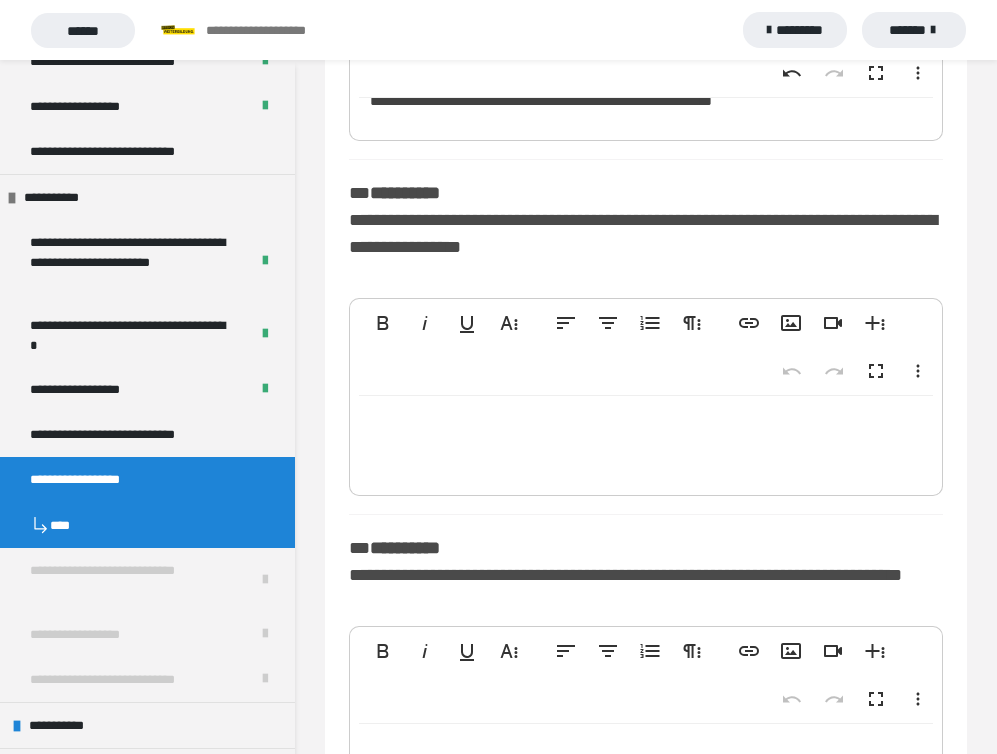 scroll, scrollTop: 1859, scrollLeft: 0, axis: vertical 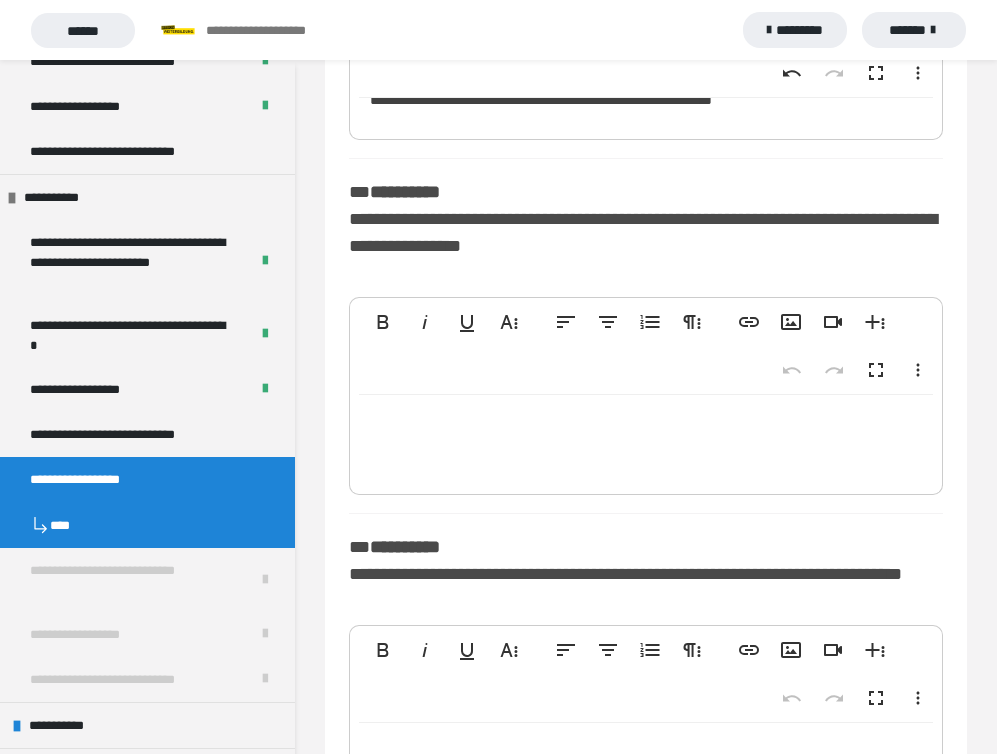 click at bounding box center [646, 440] 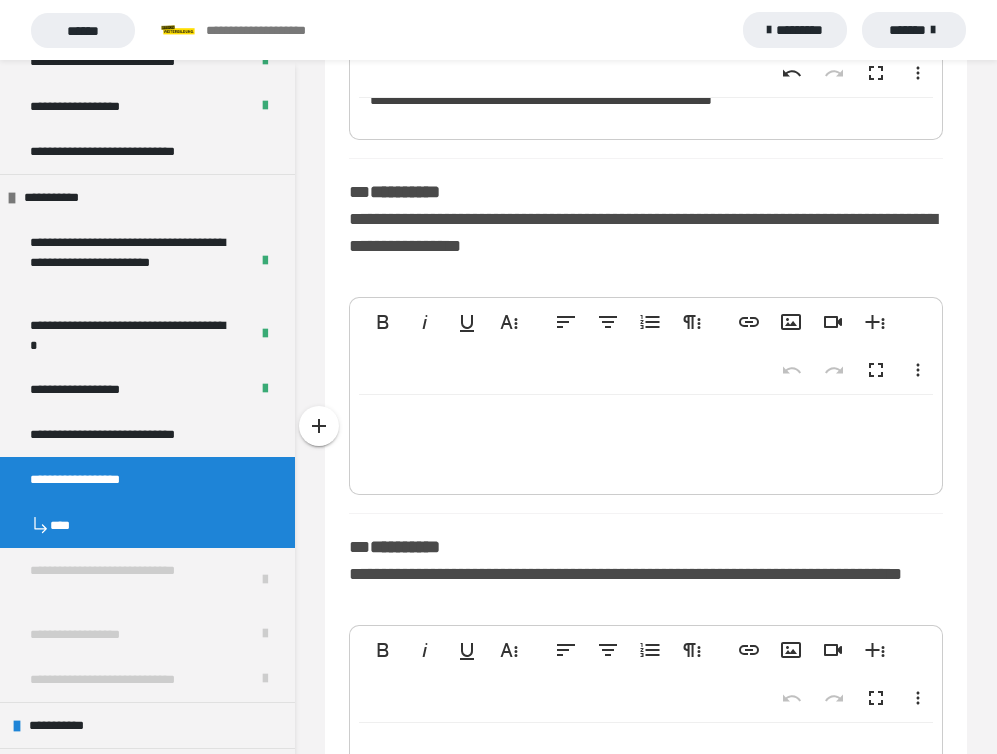type 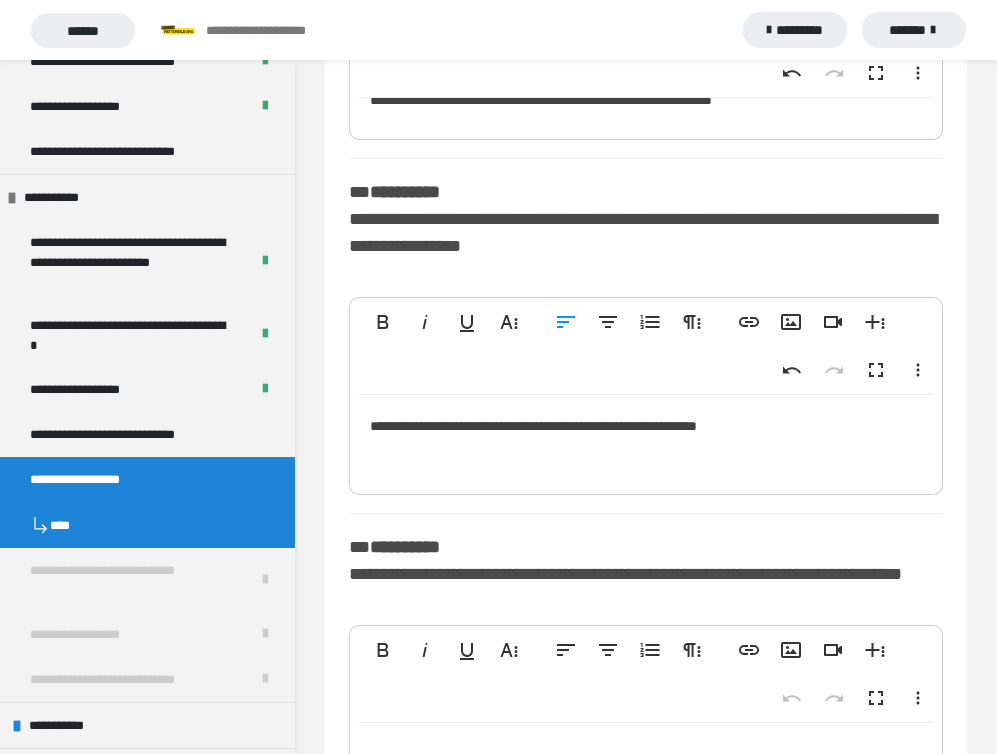 click on "**********" at bounding box center (646, 440) 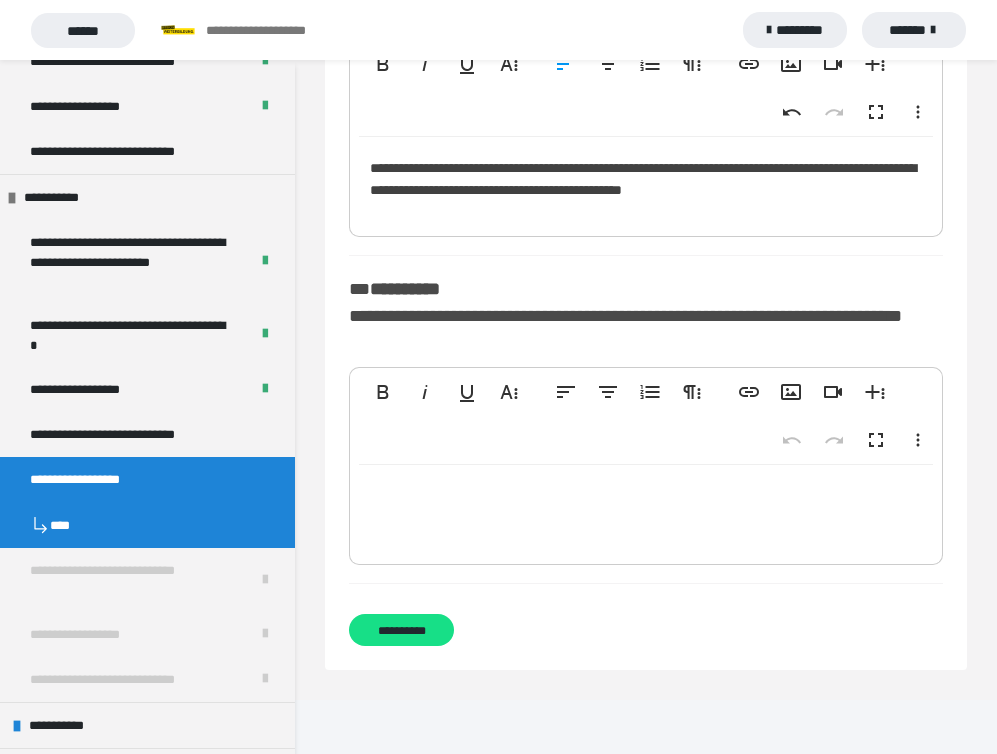 scroll, scrollTop: 2117, scrollLeft: 0, axis: vertical 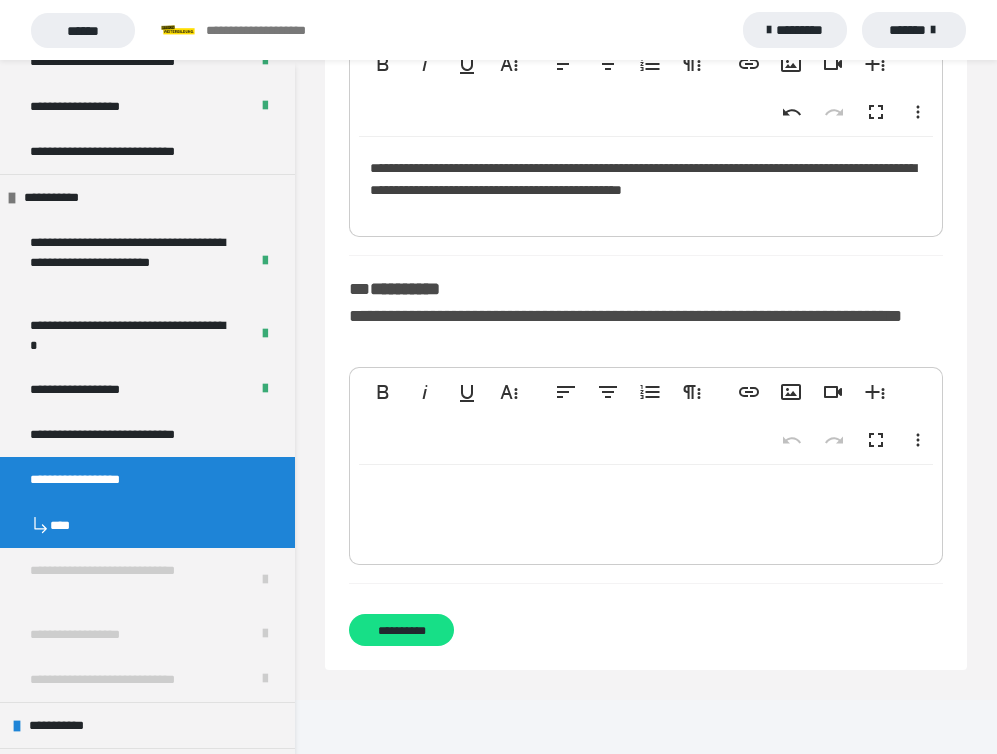 type 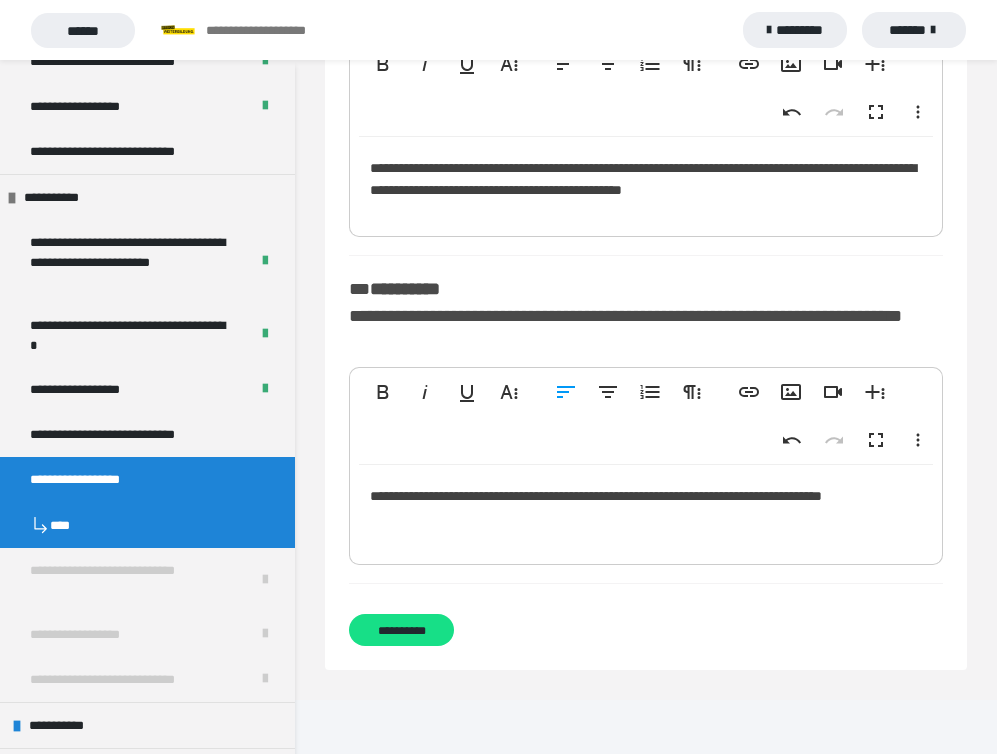 click on "**********" at bounding box center (646, 182) 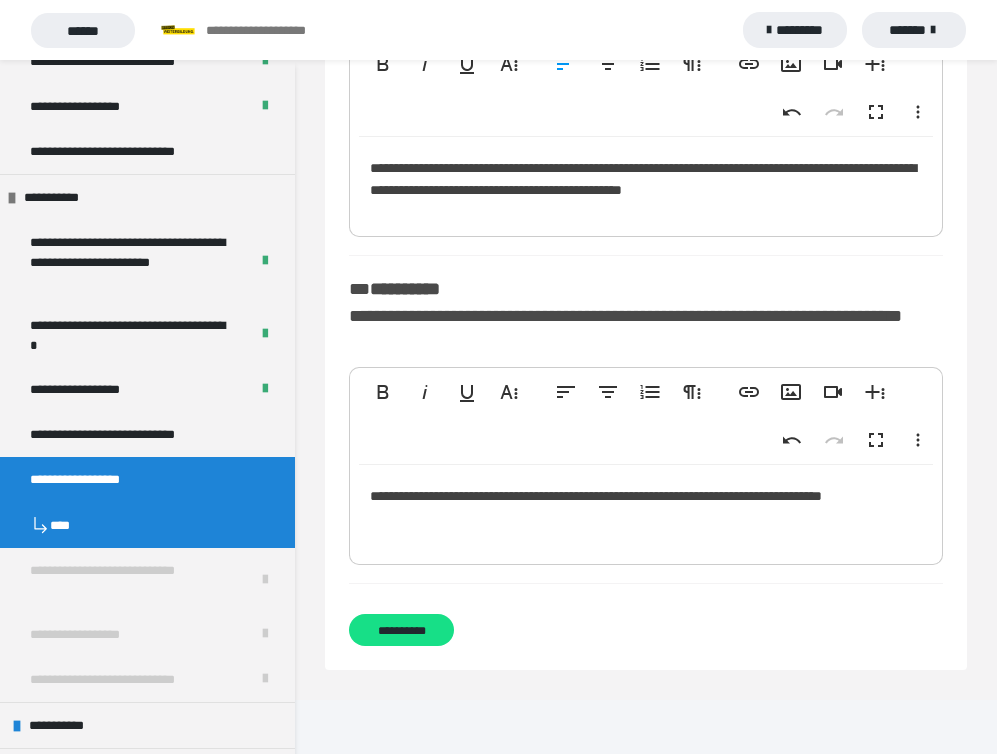 click on "**********" at bounding box center (646, 182) 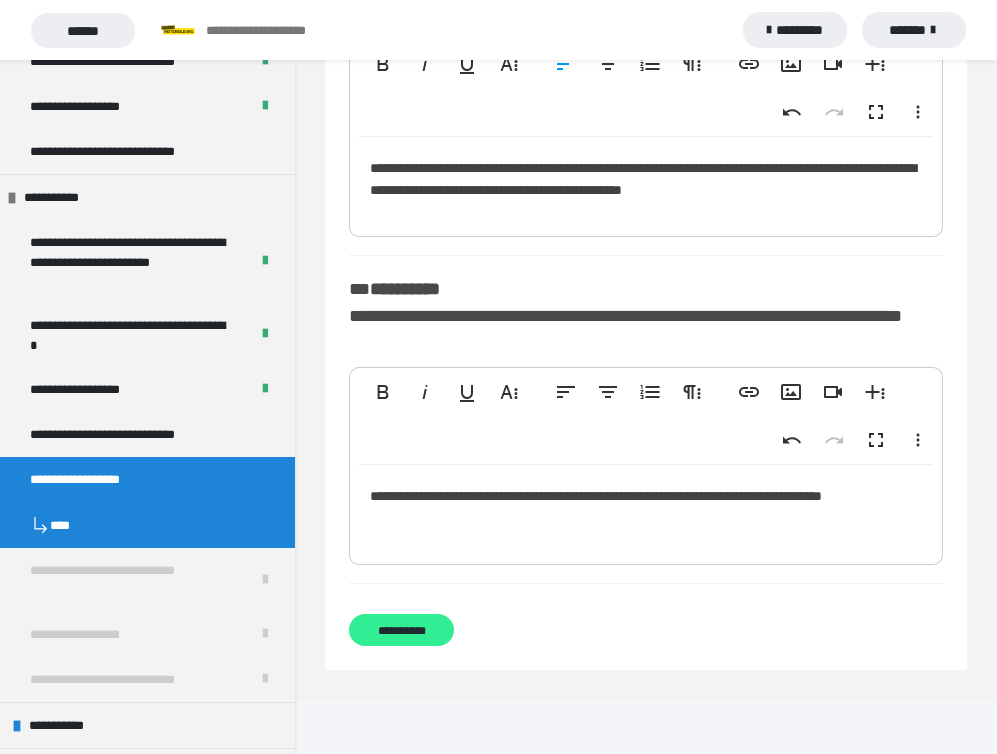 click on "**********" at bounding box center [401, 630] 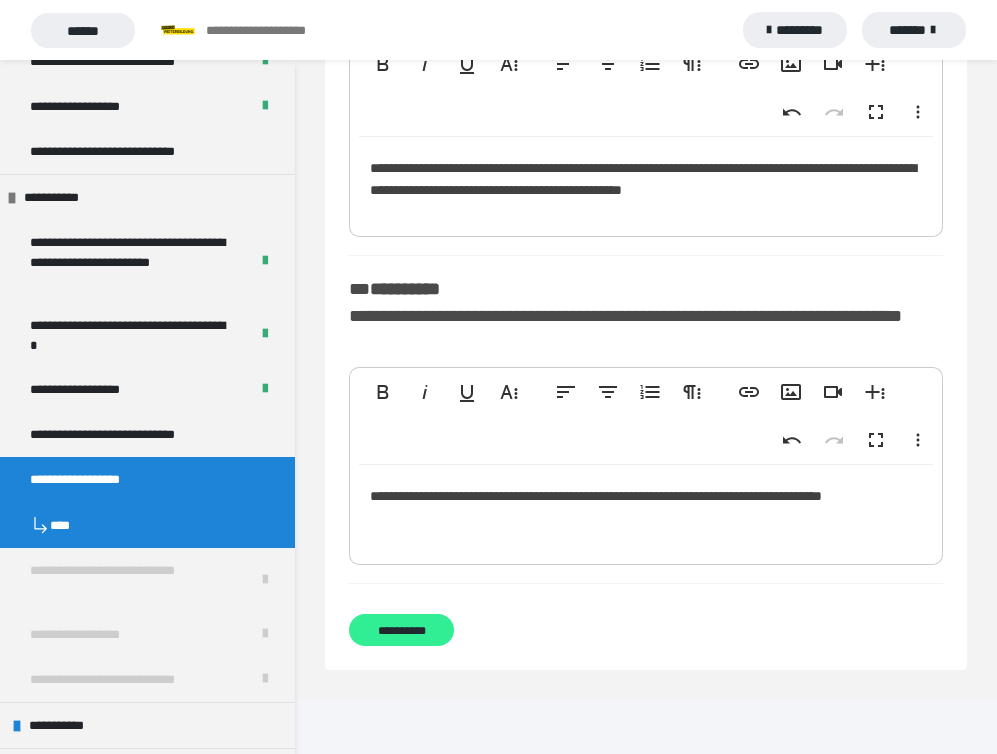 scroll, scrollTop: 60, scrollLeft: 0, axis: vertical 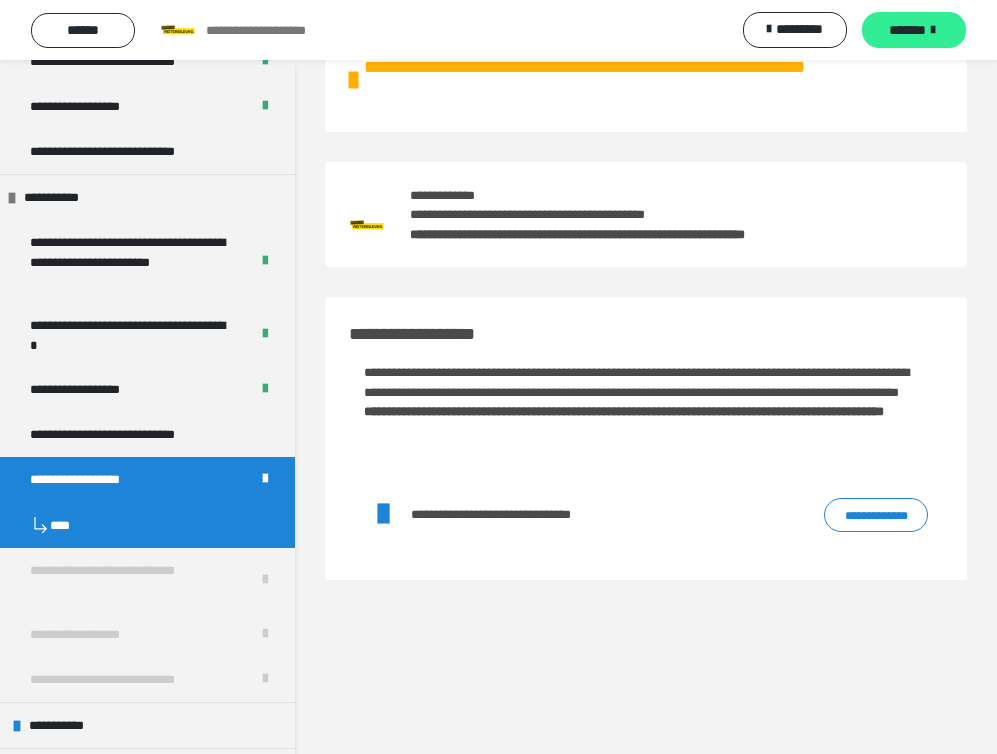 click on "*******" at bounding box center [907, 30] 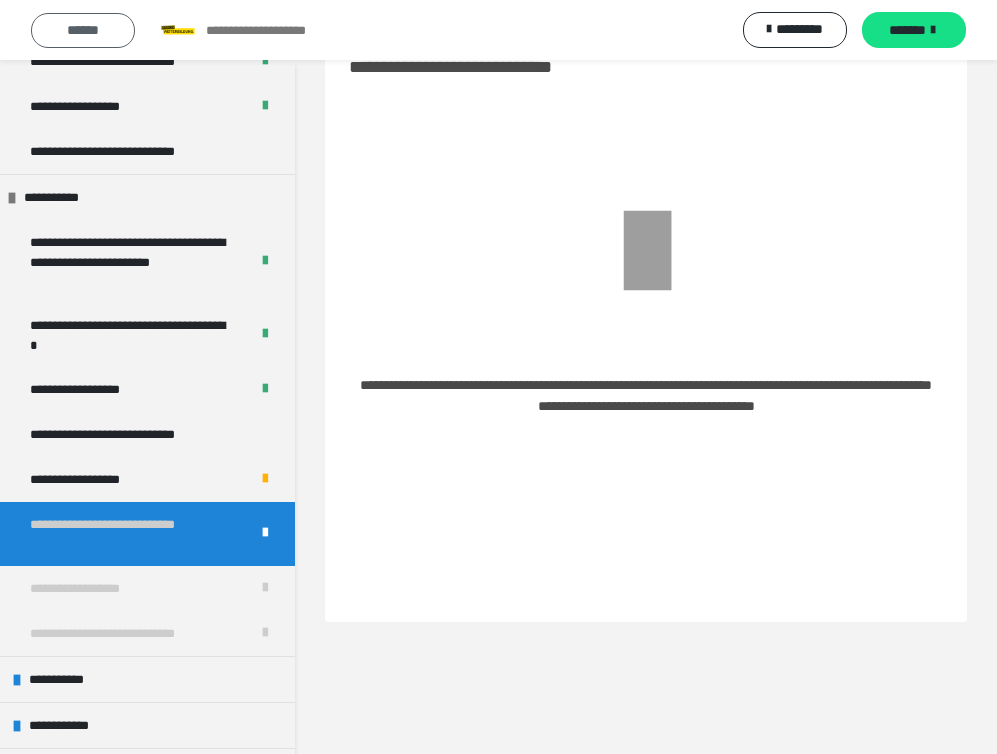 click on "******" at bounding box center [83, 30] 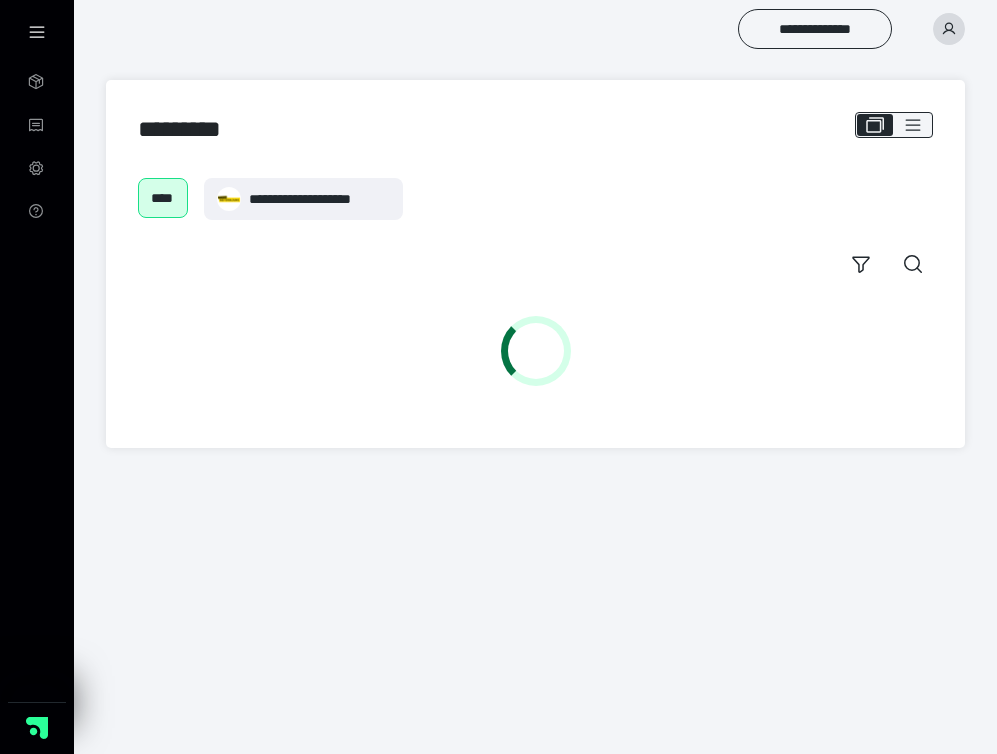 scroll, scrollTop: 0, scrollLeft: 0, axis: both 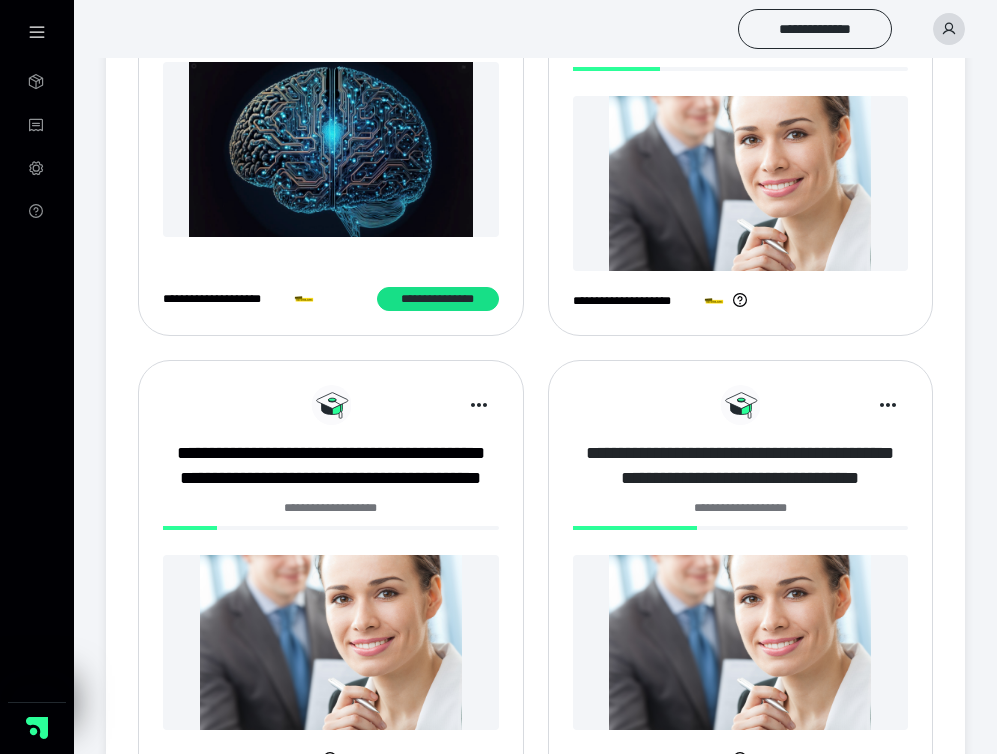 click on "**********" at bounding box center (741, 466) 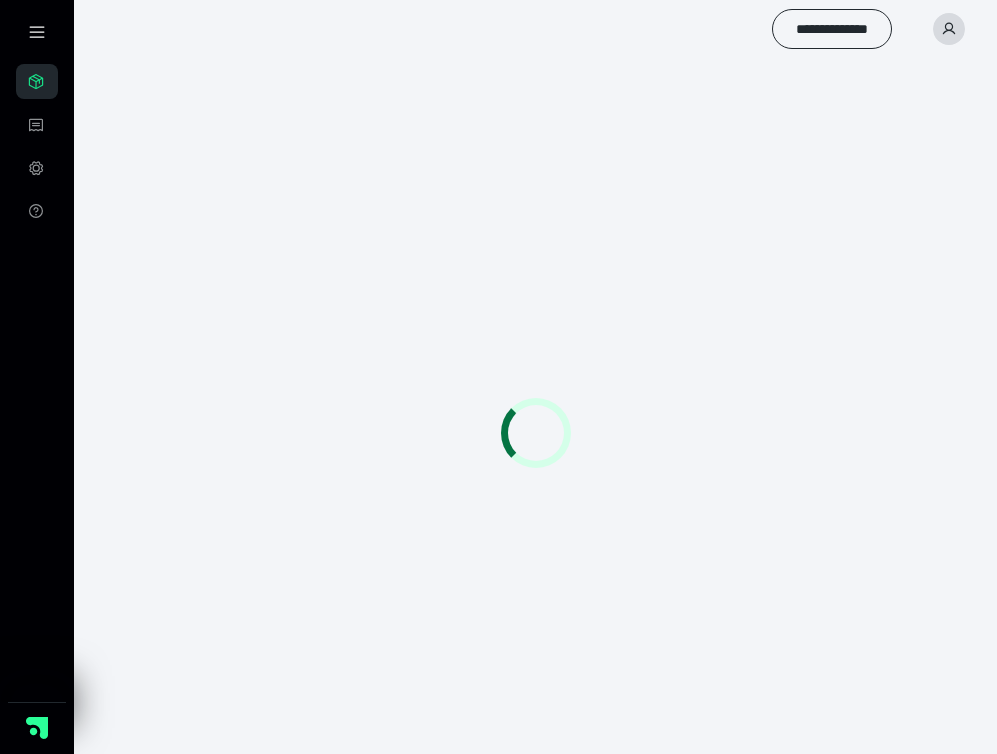 scroll, scrollTop: 0, scrollLeft: 0, axis: both 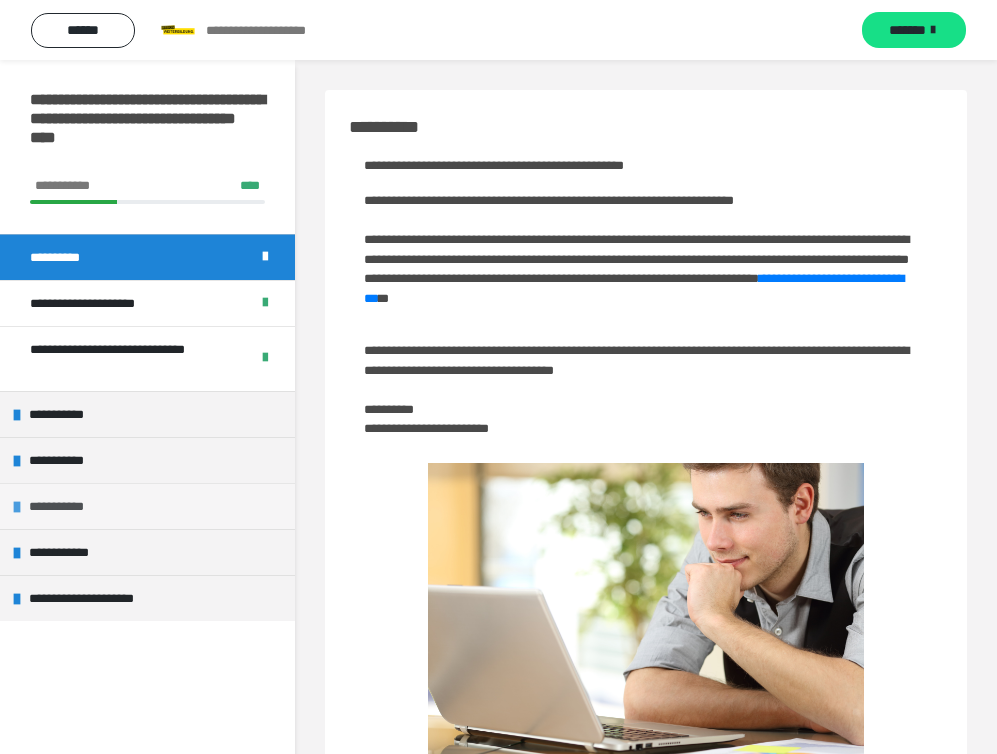 click on "**********" at bounding box center (63, 506) 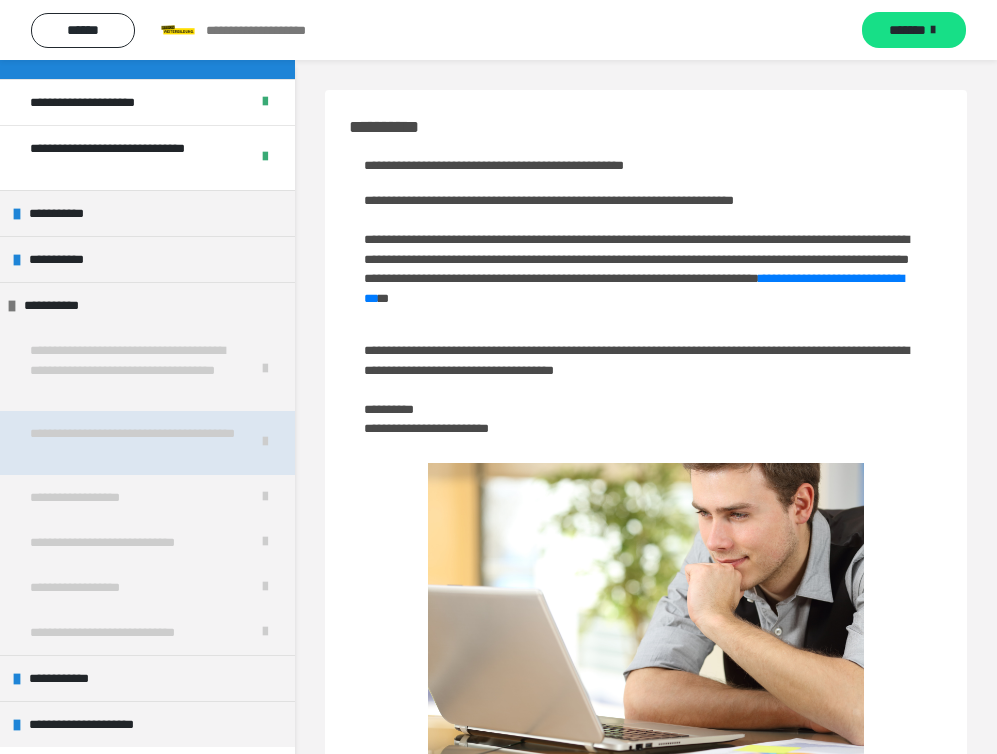 scroll, scrollTop: 199, scrollLeft: 0, axis: vertical 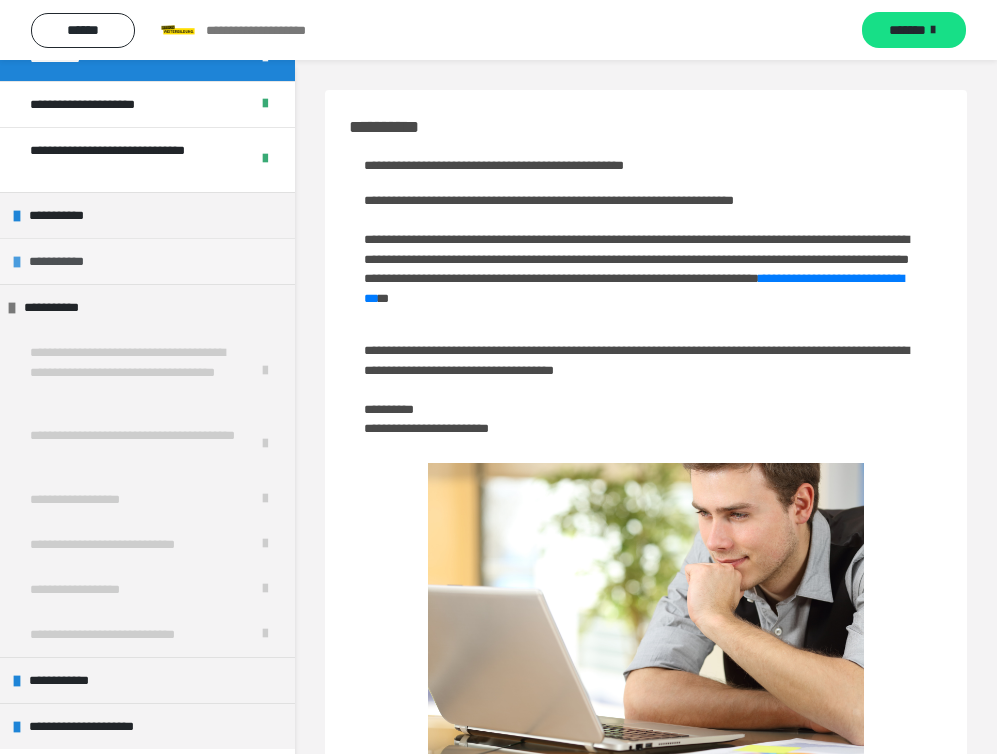 click on "**********" at bounding box center [63, 261] 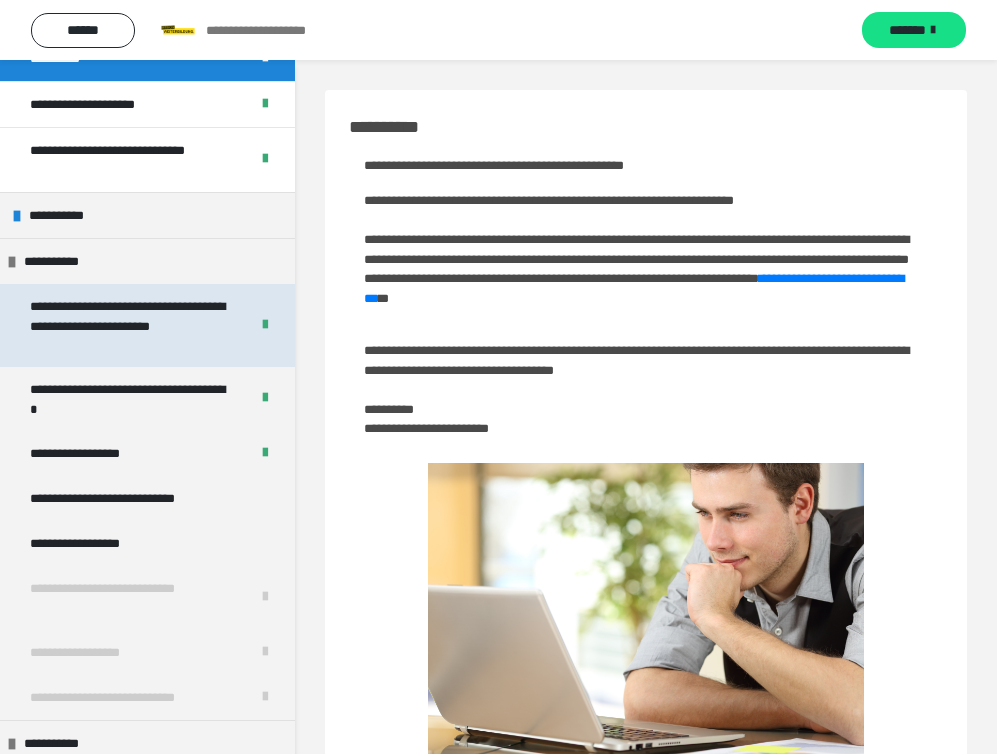 click on "**********" at bounding box center [131, 325] 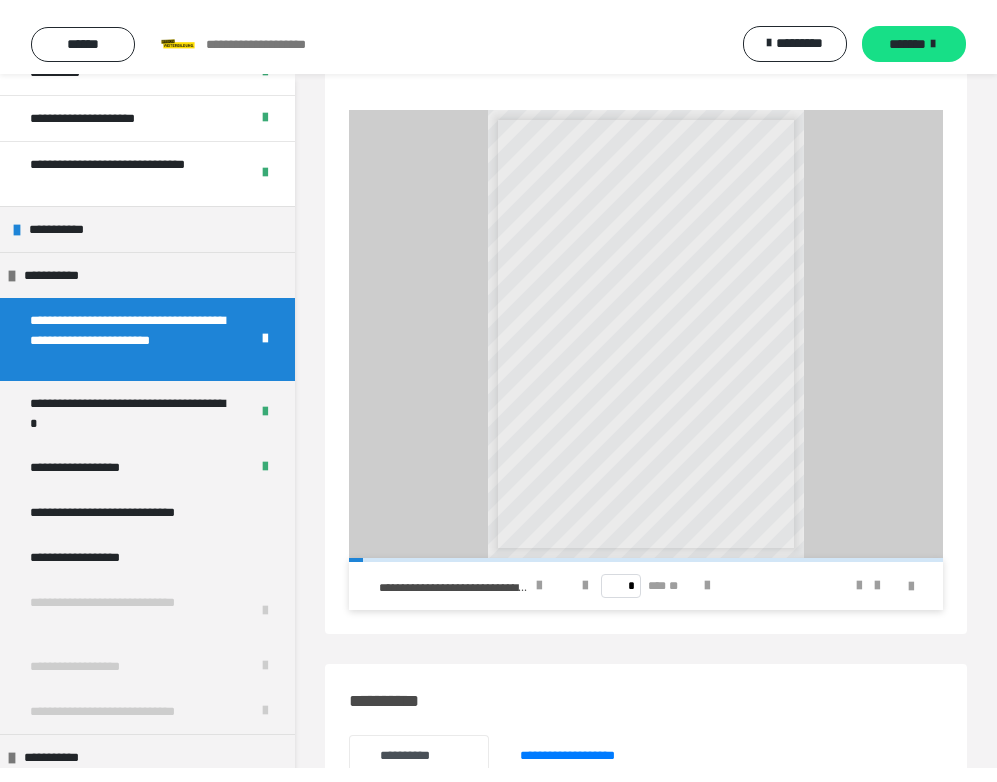 scroll, scrollTop: 737, scrollLeft: 0, axis: vertical 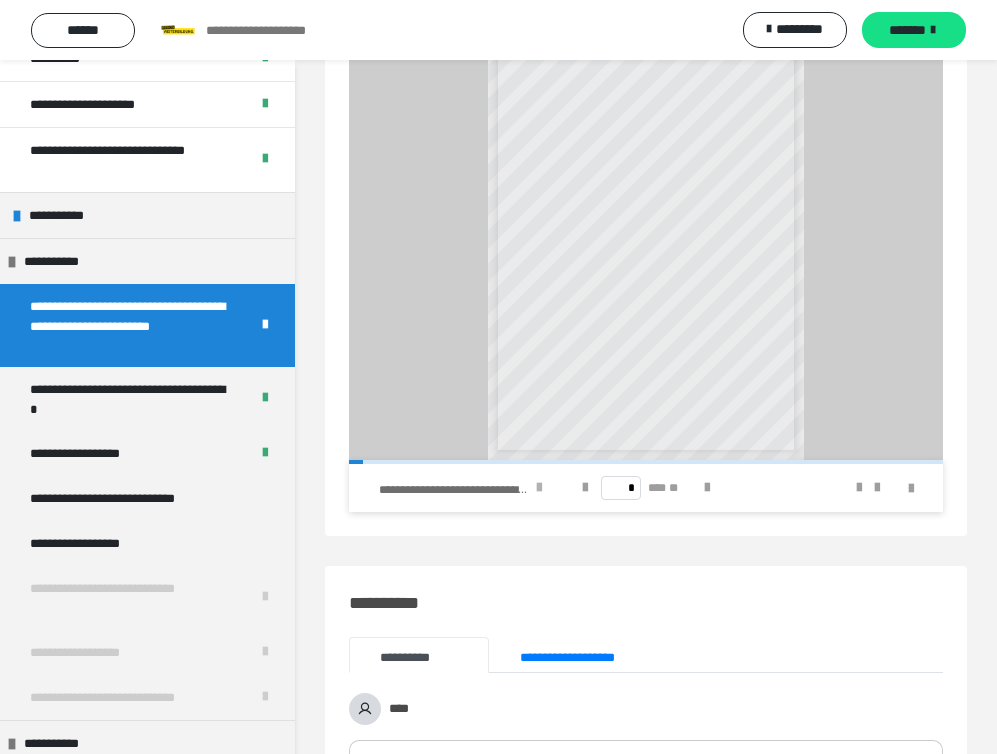 click on "**********" at bounding box center (466, 488) 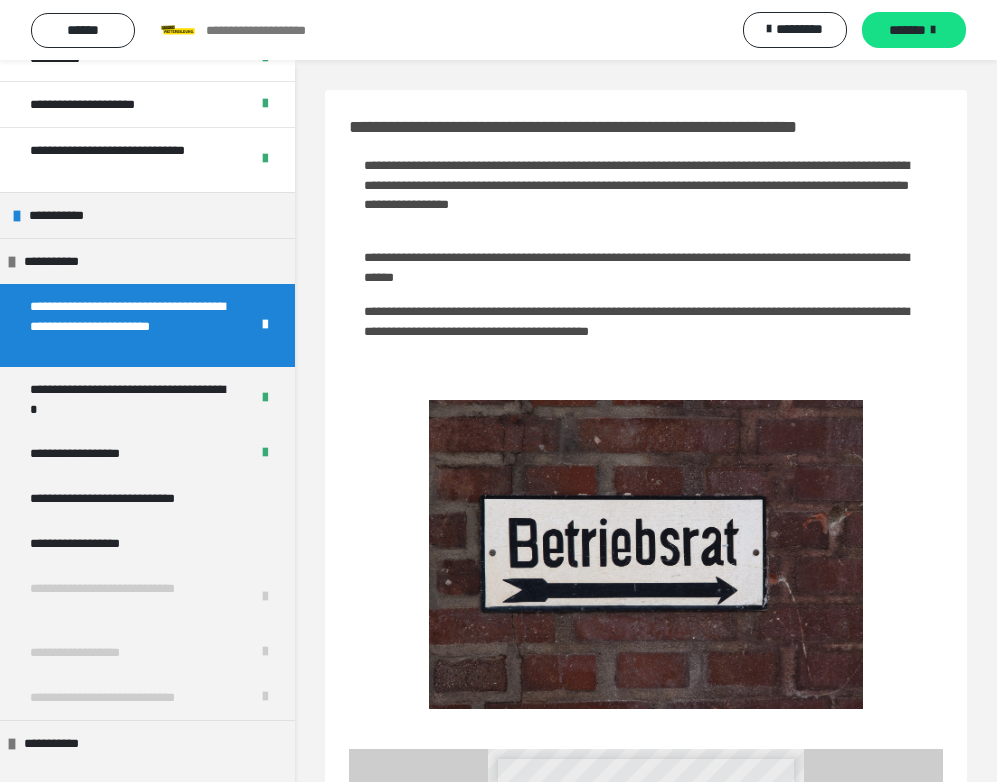 scroll, scrollTop: 0, scrollLeft: 0, axis: both 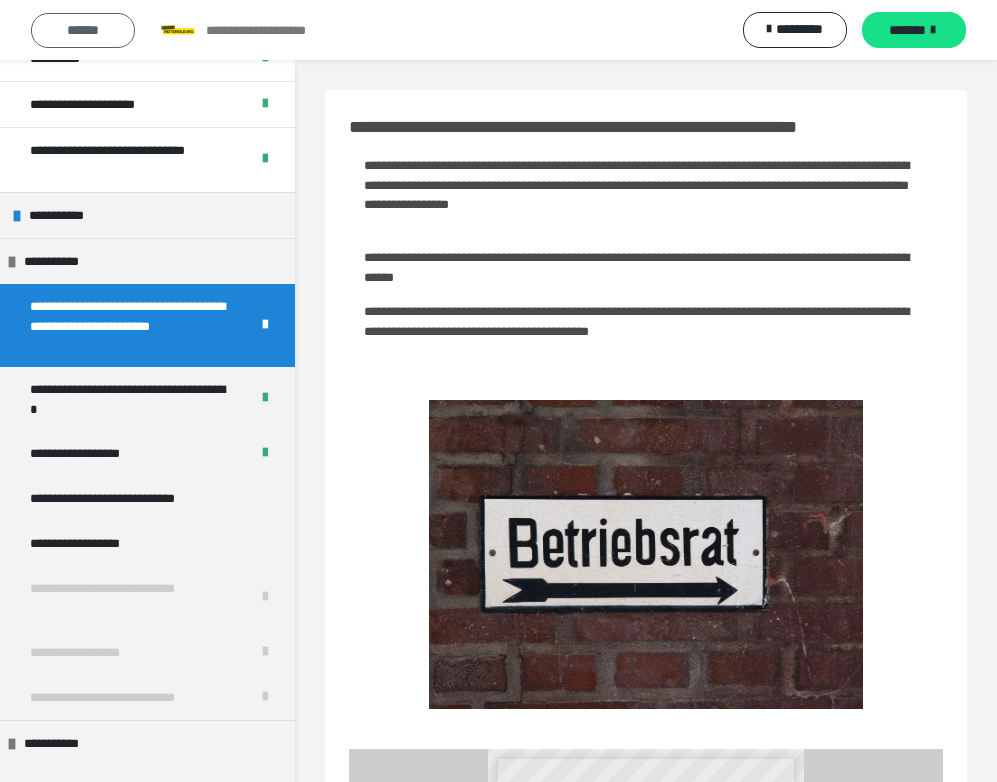 click on "******" at bounding box center [83, 30] 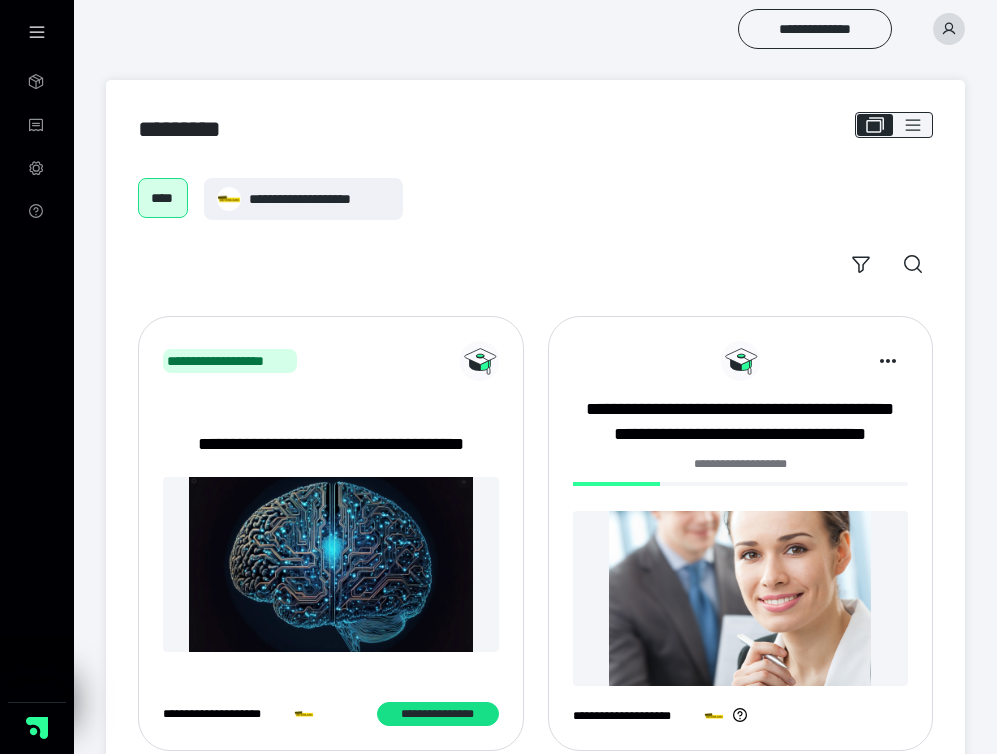scroll, scrollTop: 0, scrollLeft: 0, axis: both 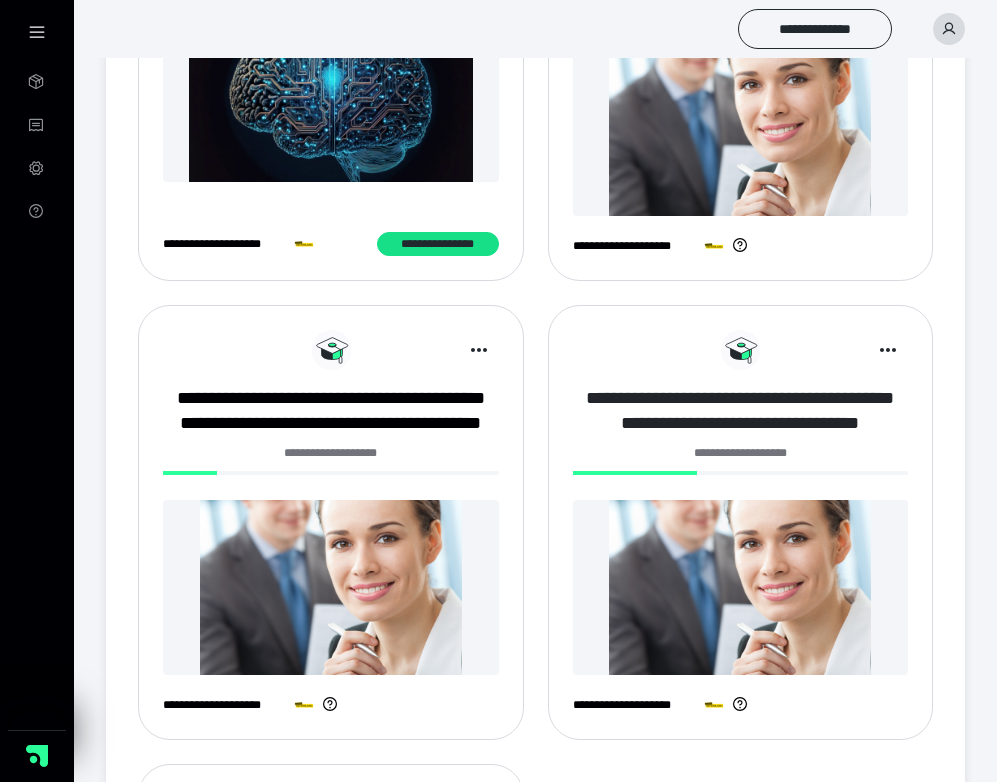 click on "**********" at bounding box center [741, 411] 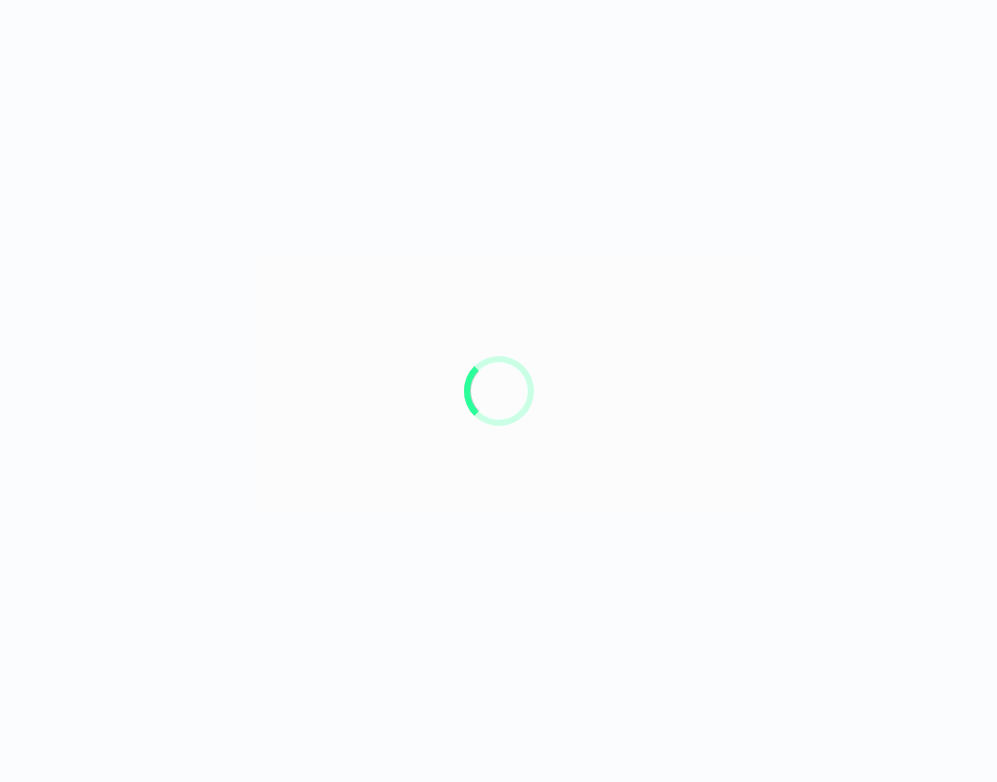 scroll, scrollTop: 0, scrollLeft: 0, axis: both 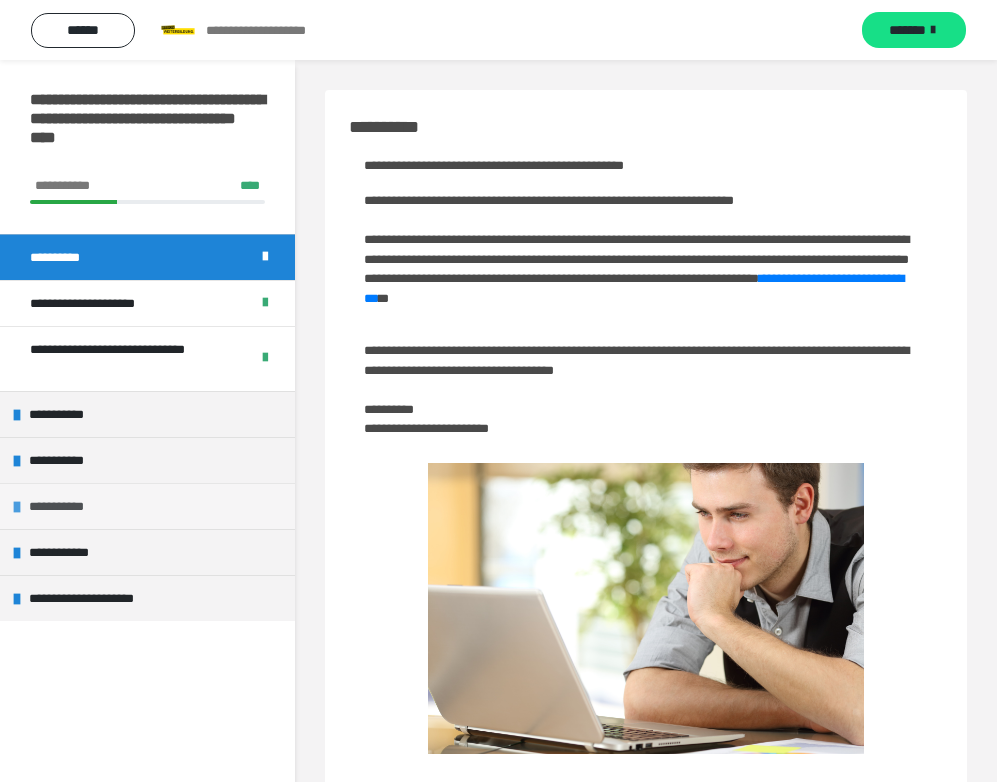 click on "**********" at bounding box center [147, 506] 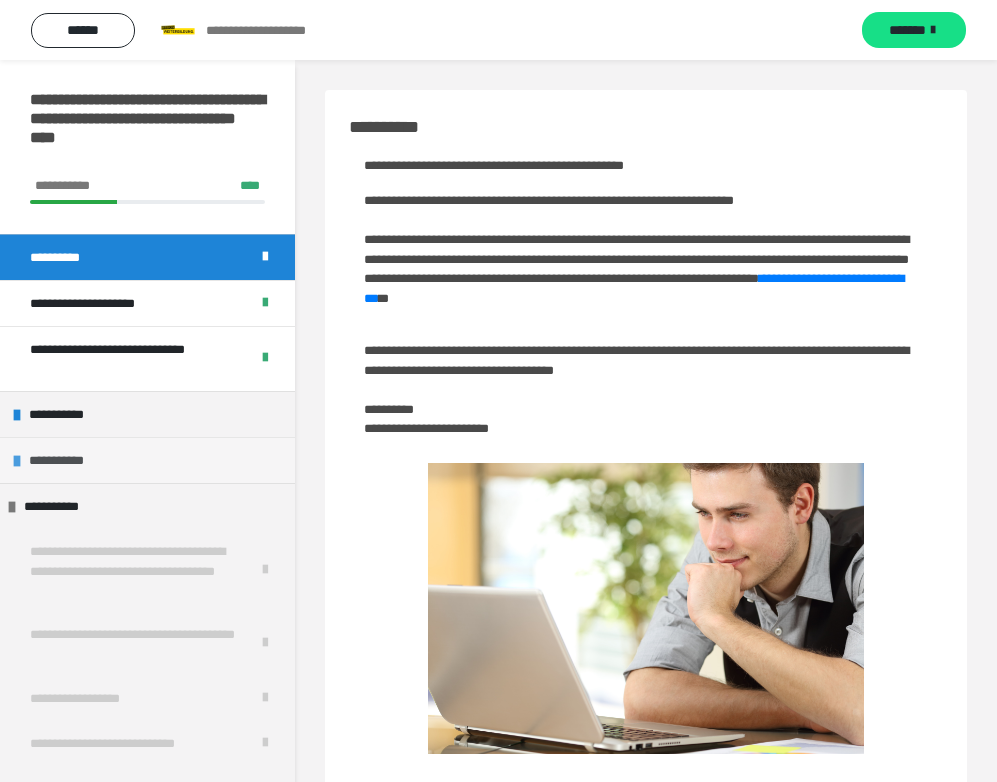 click on "**********" at bounding box center [147, 460] 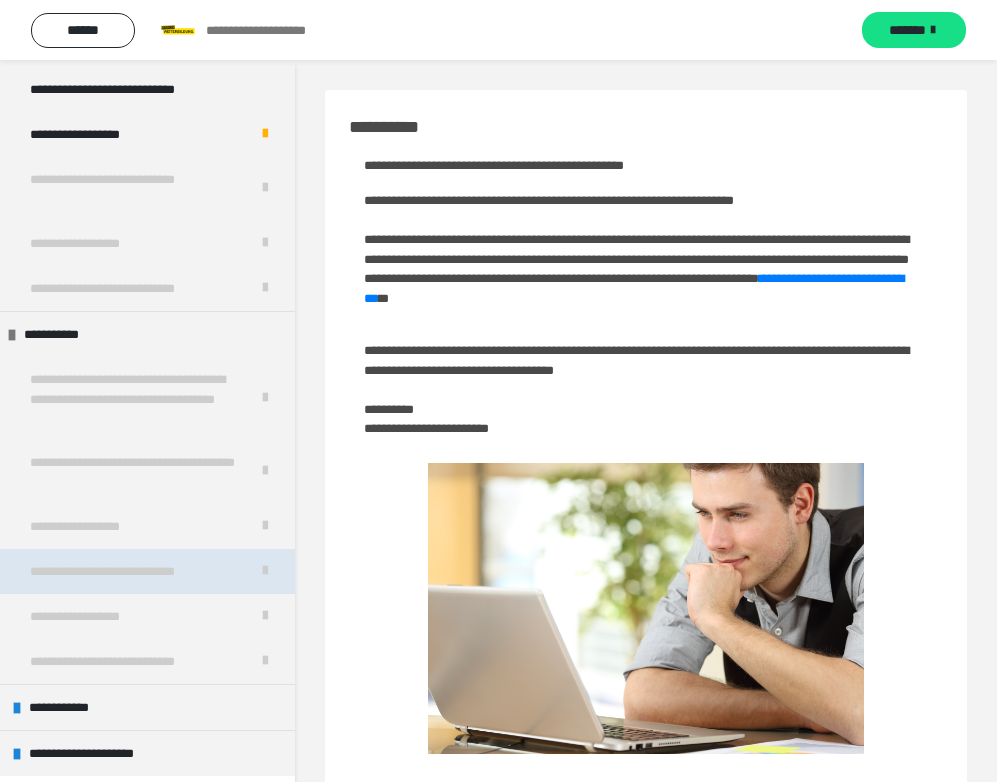 scroll, scrollTop: 607, scrollLeft: 0, axis: vertical 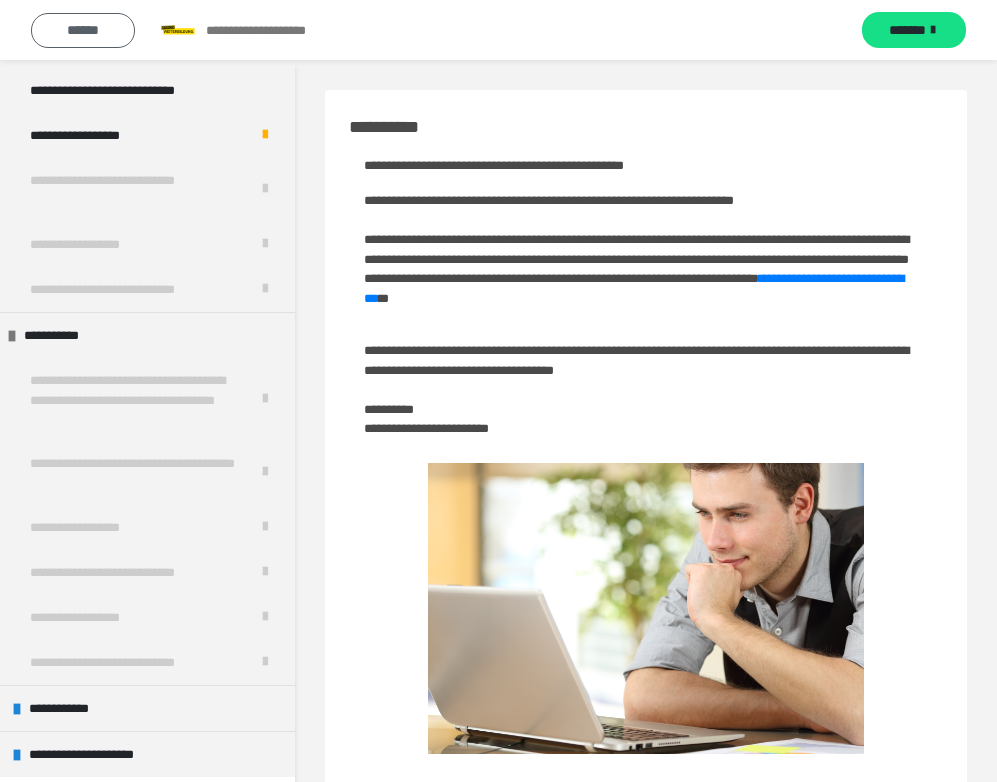 click on "******" at bounding box center [83, 30] 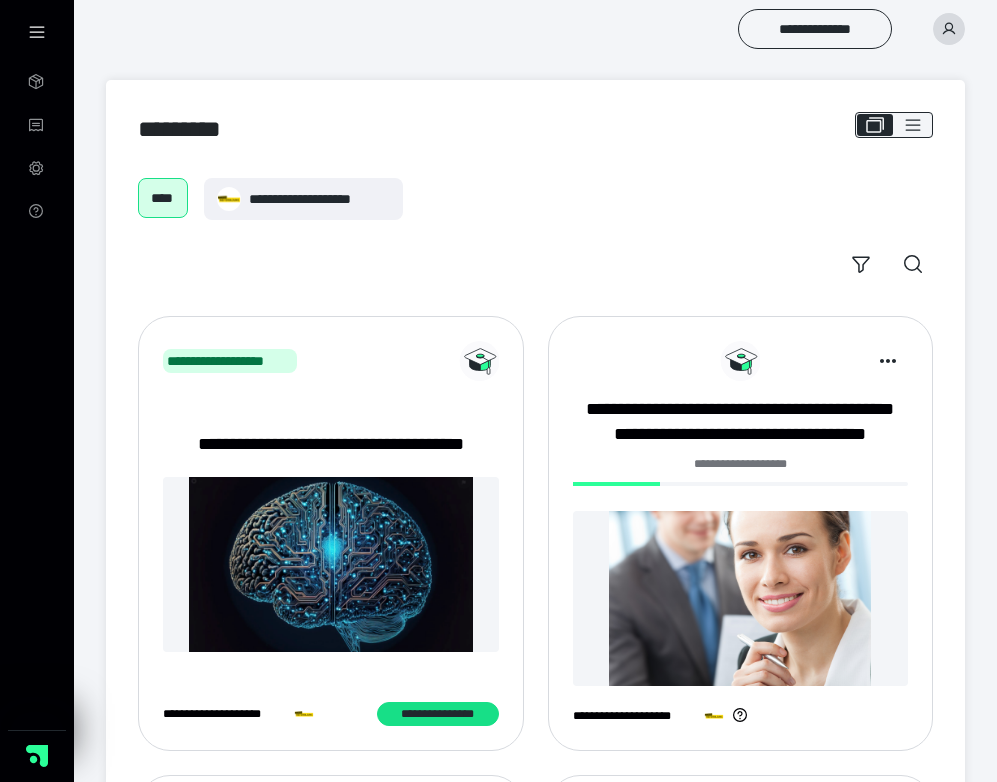 scroll, scrollTop: 470, scrollLeft: 0, axis: vertical 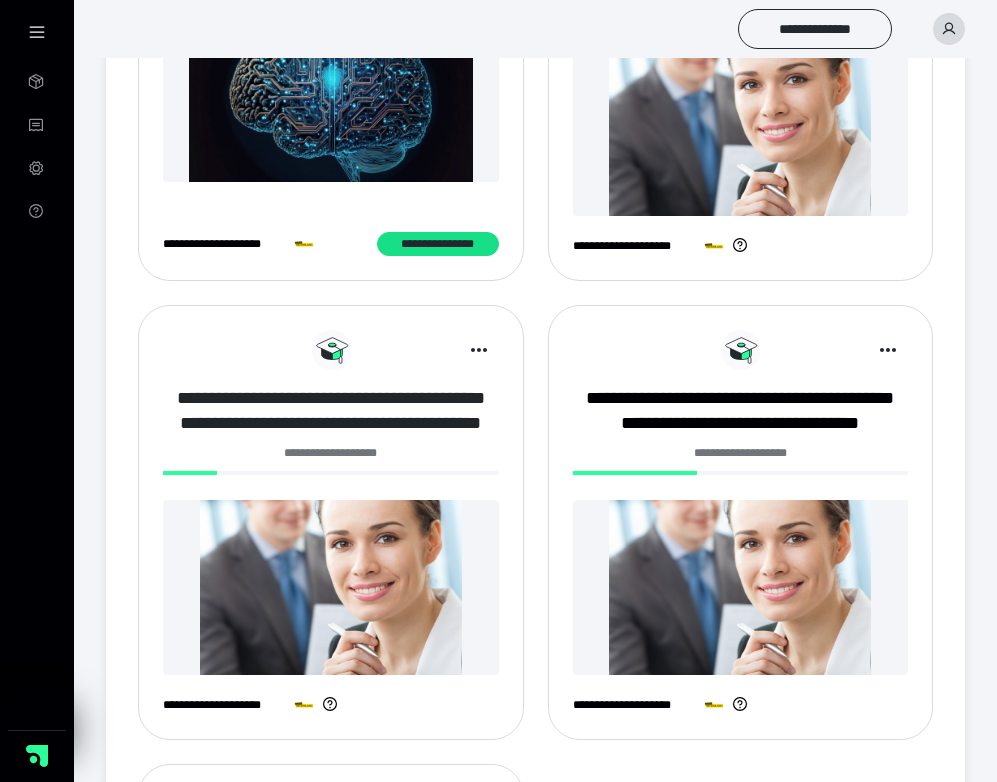 click on "**********" at bounding box center [331, 411] 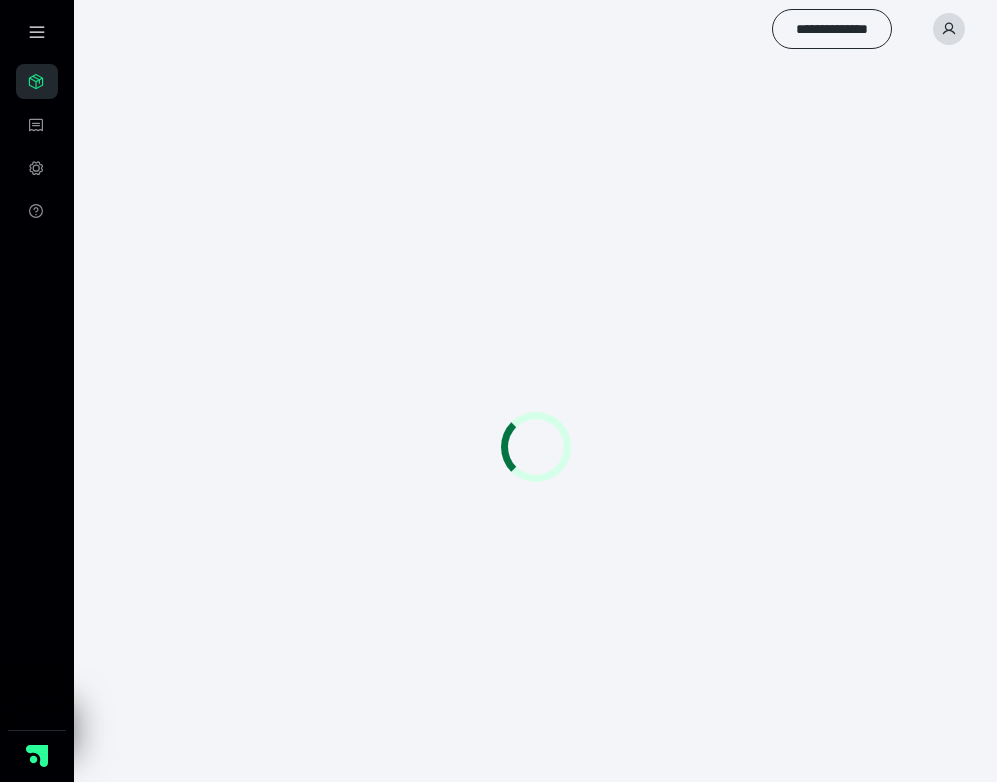 scroll, scrollTop: 0, scrollLeft: 0, axis: both 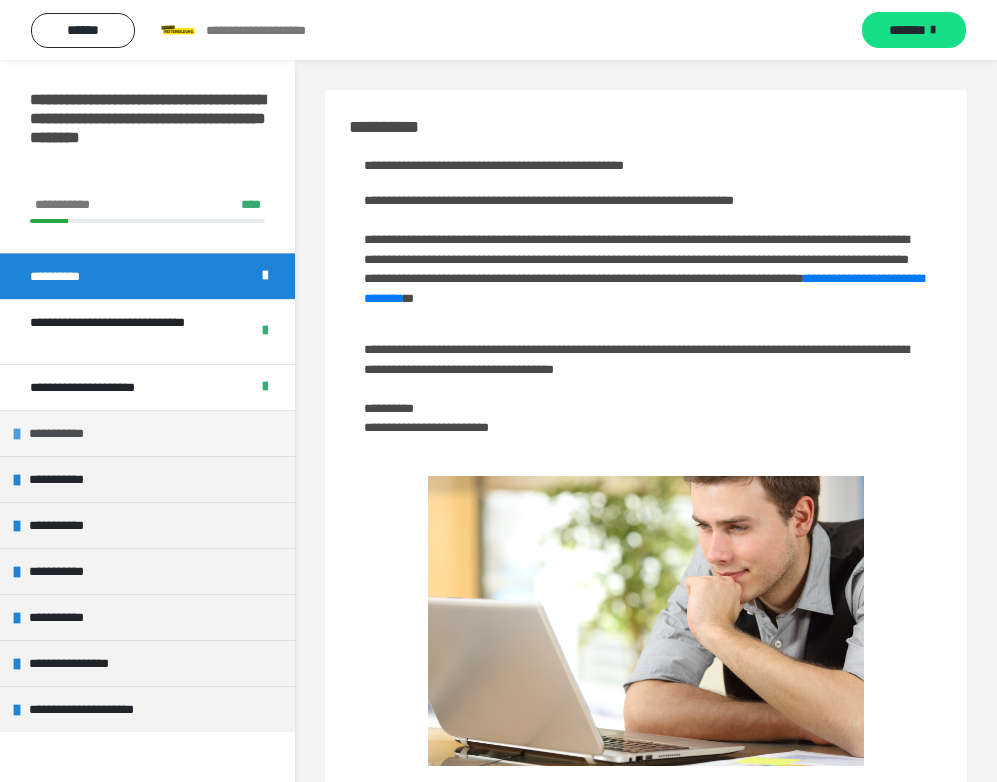 click on "**********" at bounding box center [62, 433] 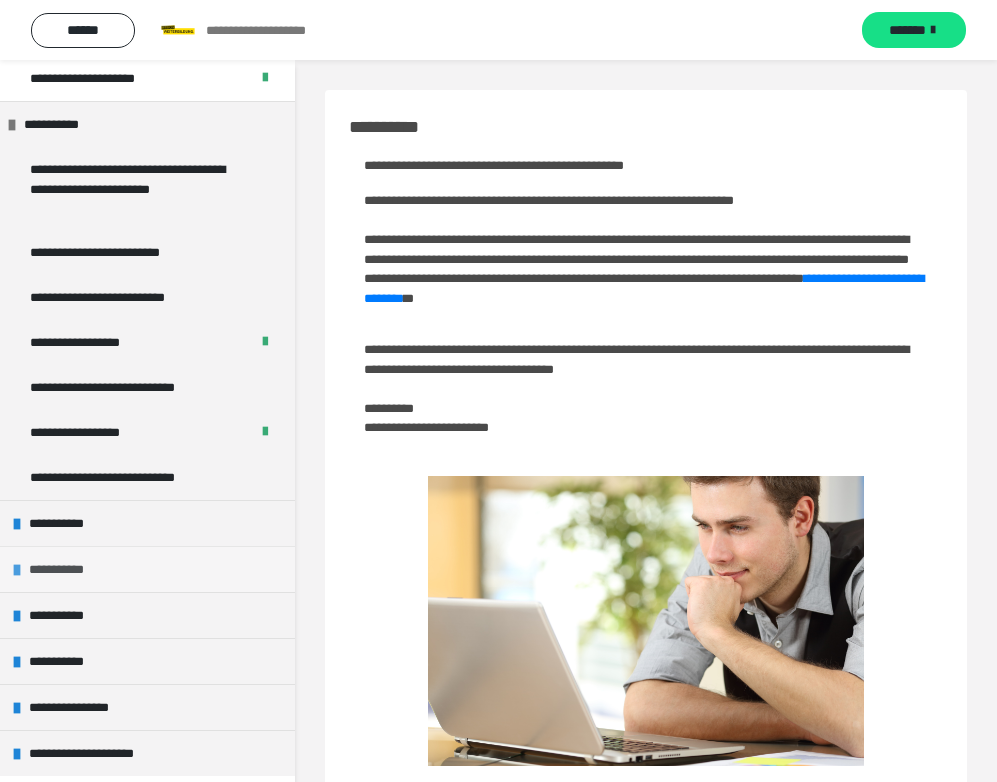 scroll, scrollTop: 308, scrollLeft: 0, axis: vertical 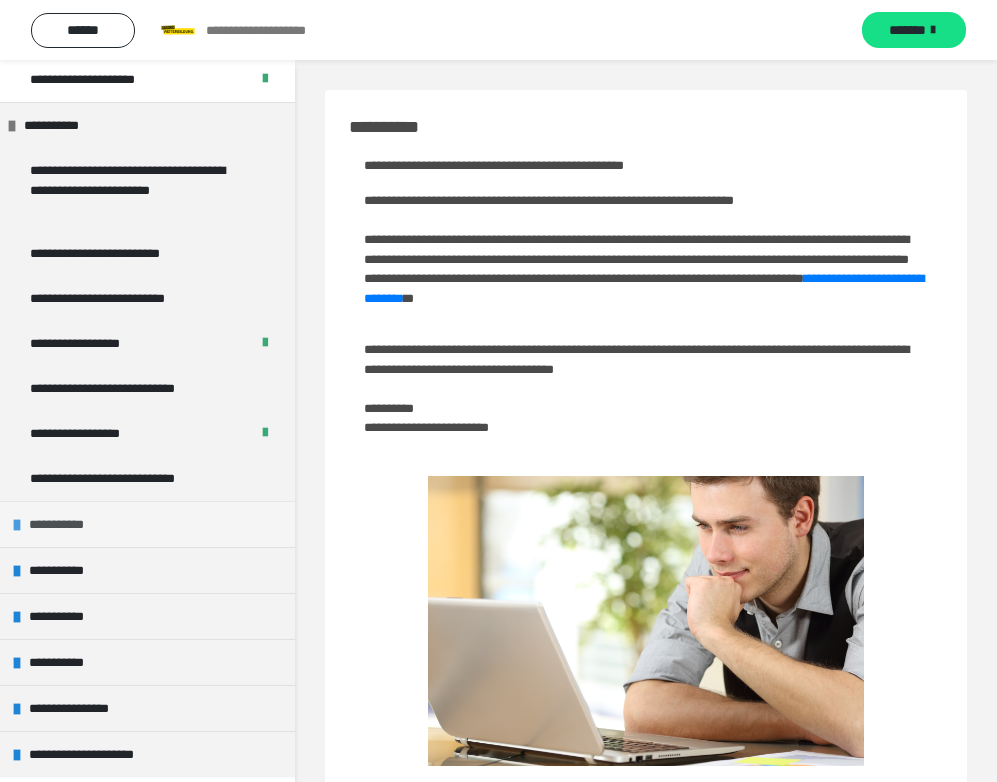 click on "**********" at bounding box center [63, 524] 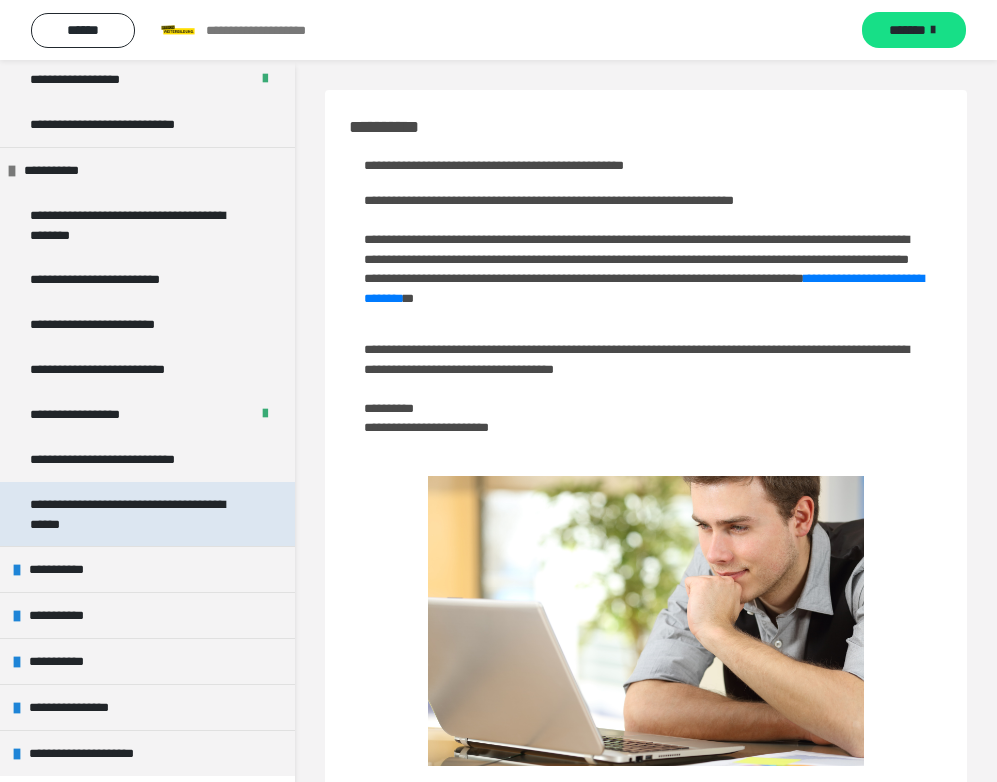 scroll, scrollTop: 661, scrollLeft: 0, axis: vertical 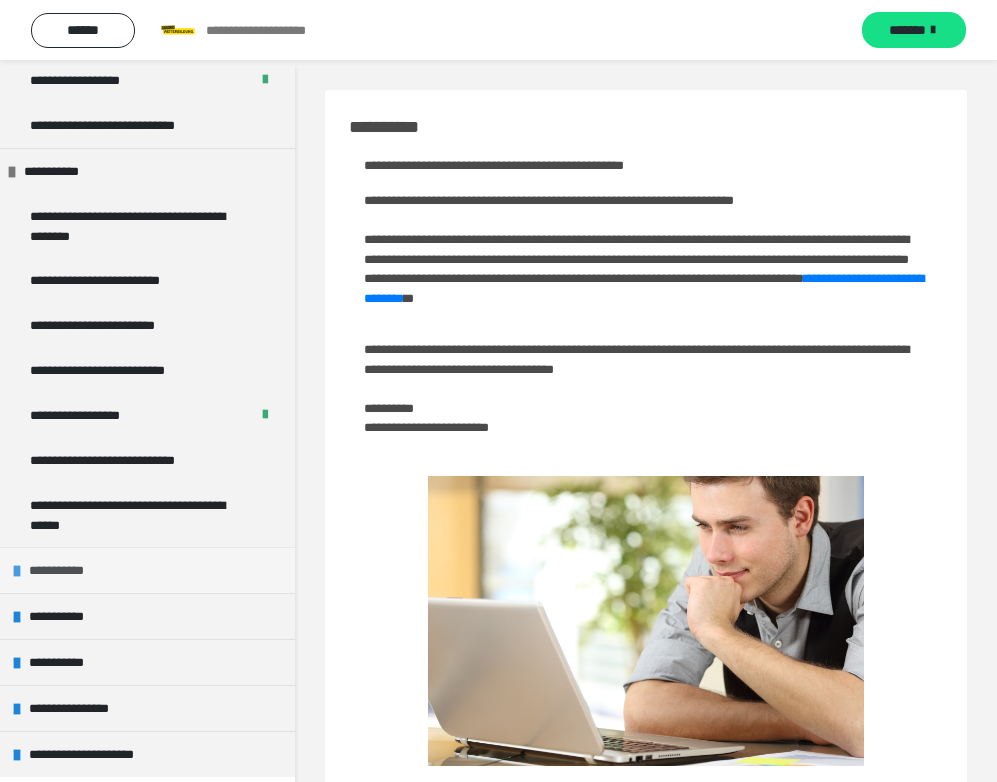 click on "**********" at bounding box center [63, 570] 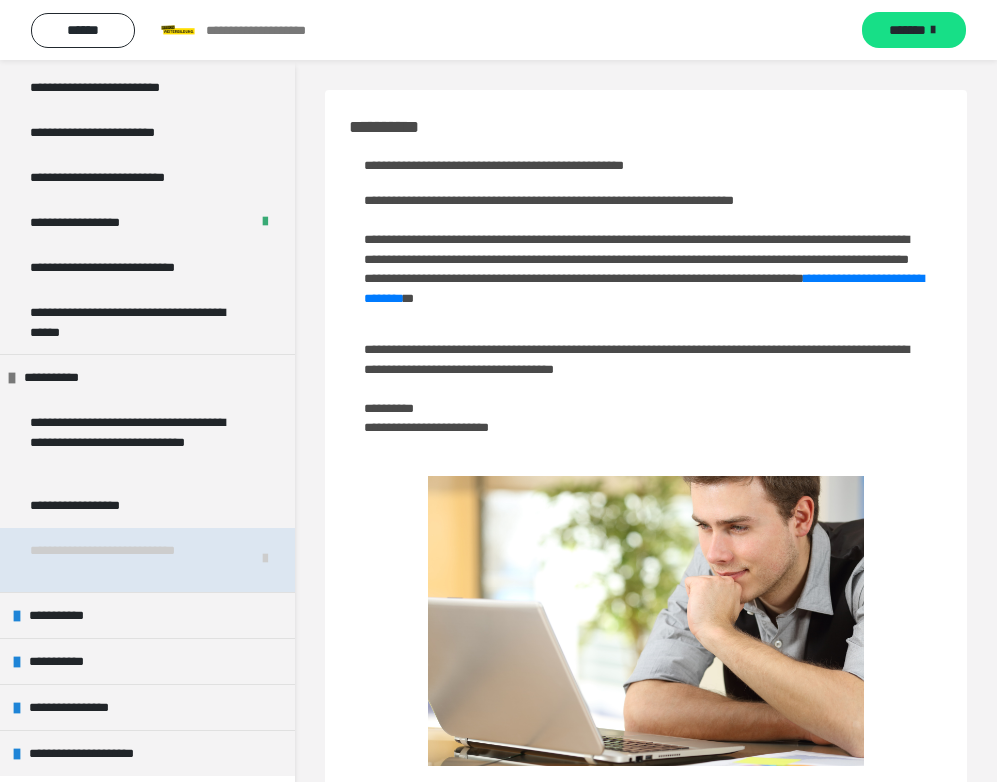 scroll, scrollTop: 853, scrollLeft: 0, axis: vertical 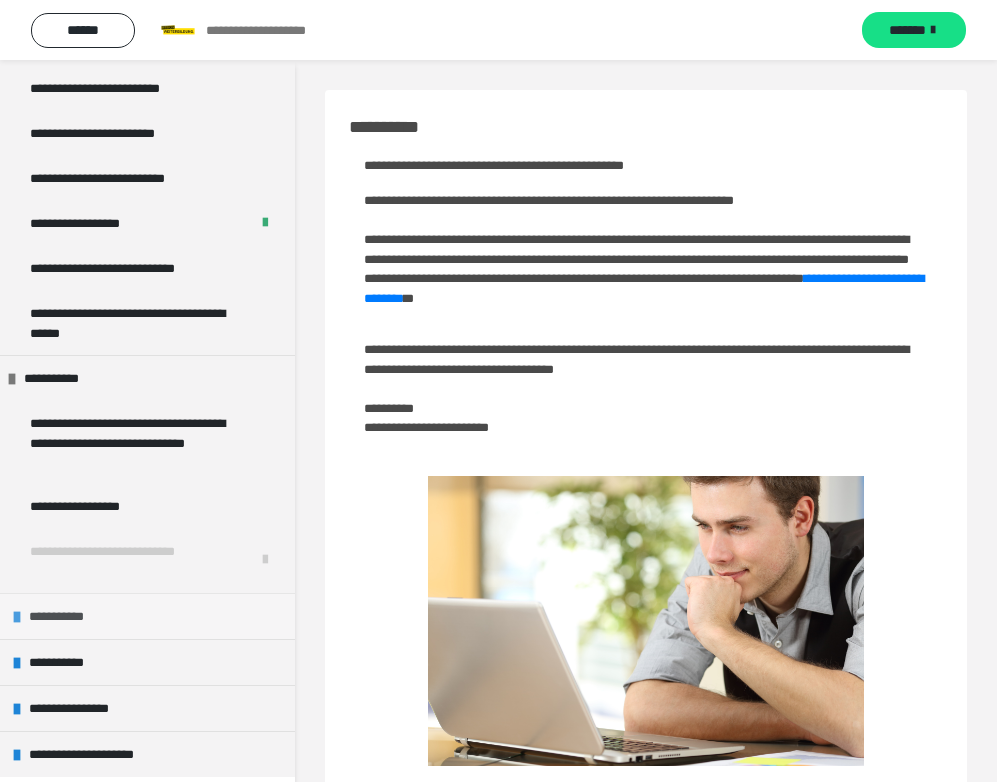 click on "**********" at bounding box center [63, 616] 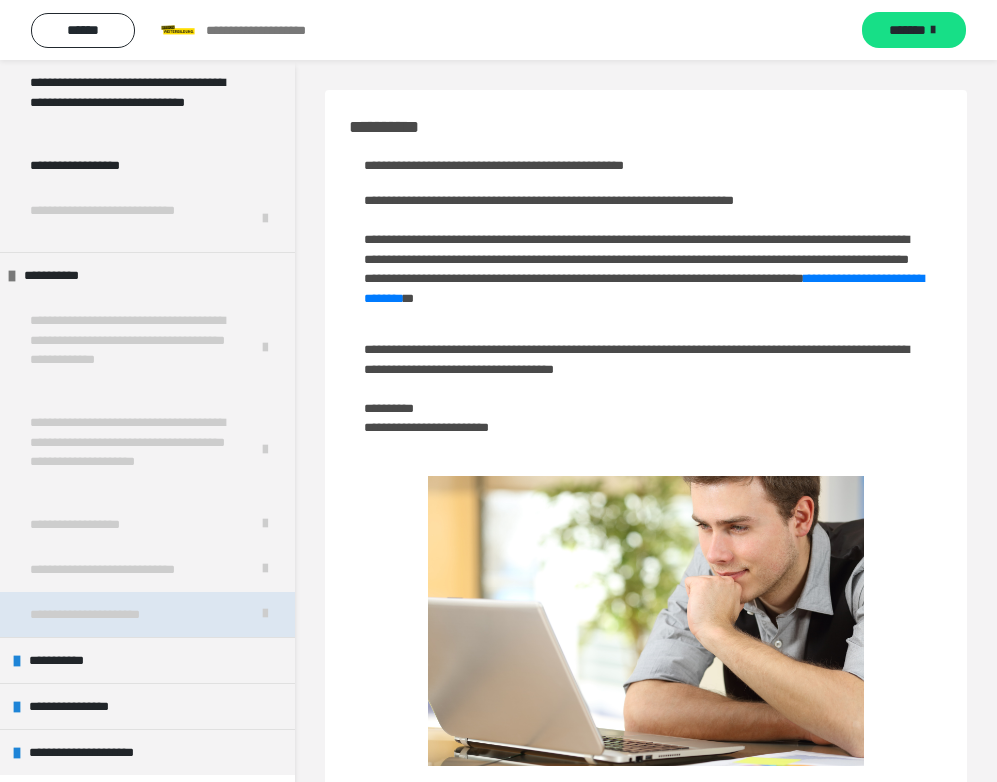 scroll, scrollTop: 1192, scrollLeft: 0, axis: vertical 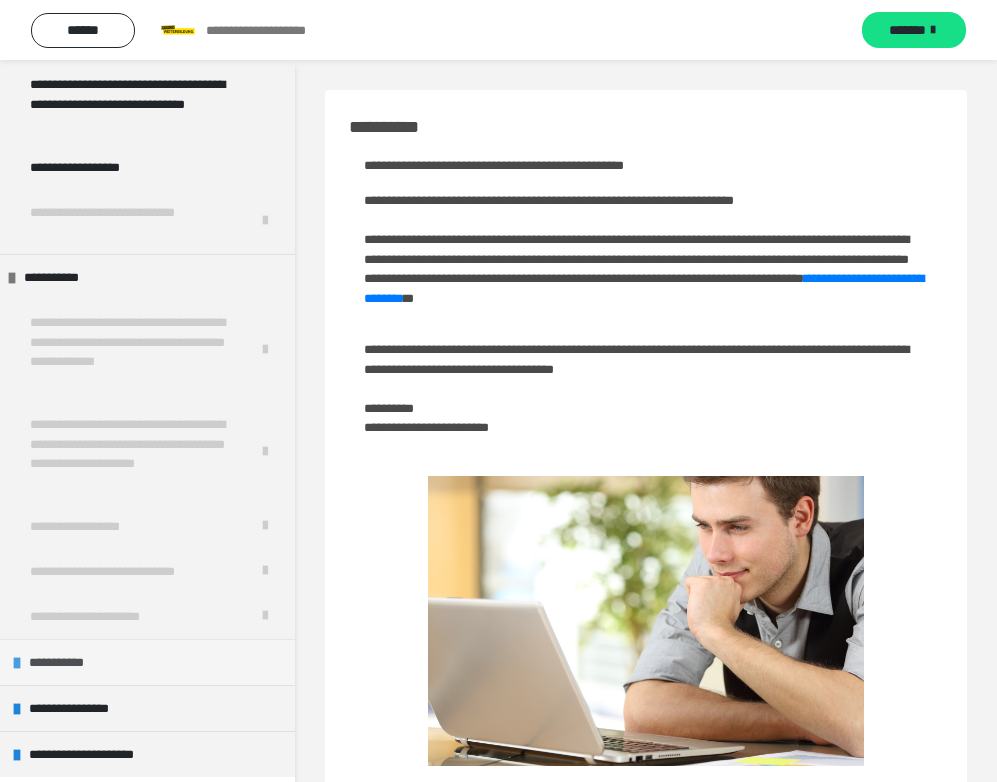 click on "**********" at bounding box center (63, 662) 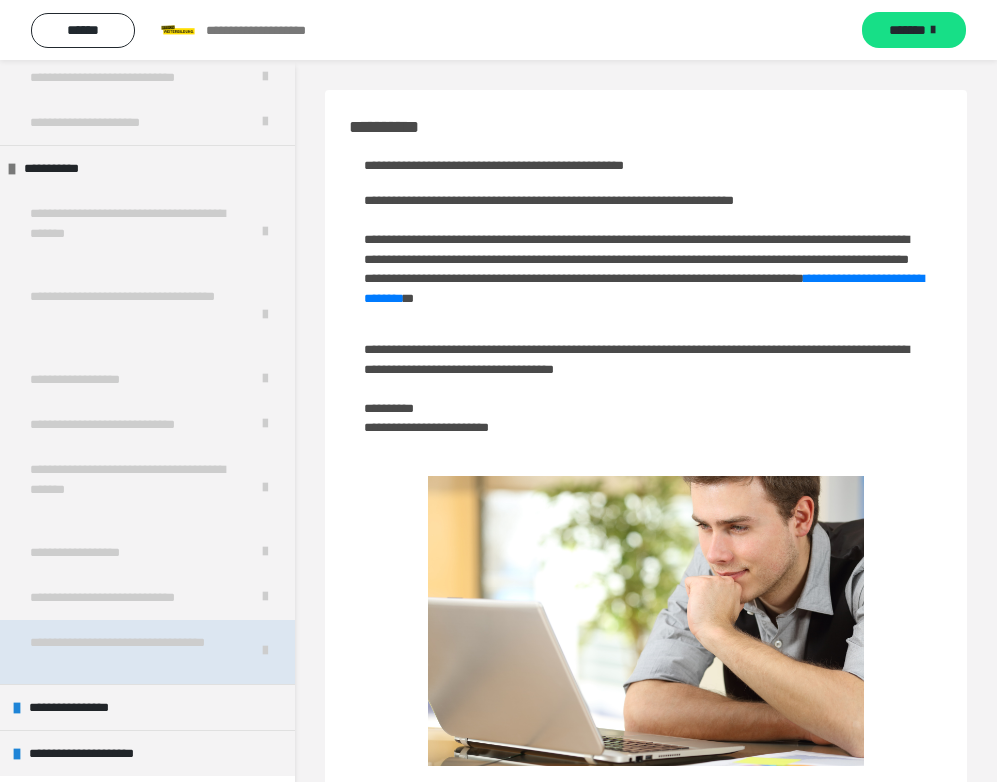 scroll, scrollTop: 1685, scrollLeft: 0, axis: vertical 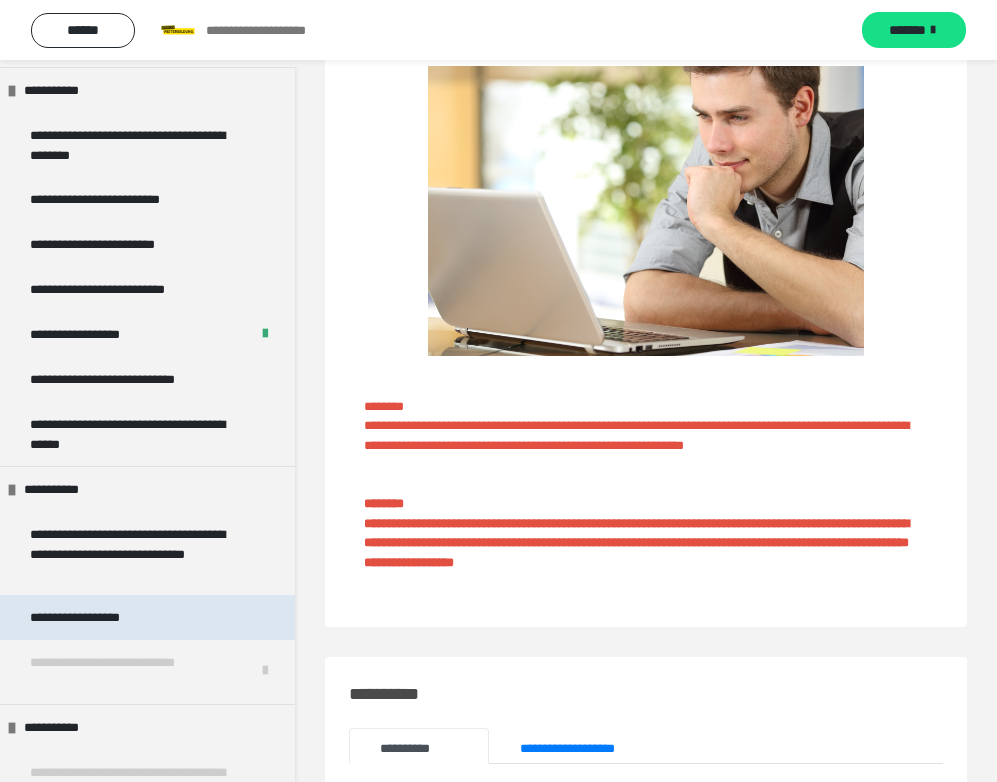 click on "**********" at bounding box center [94, 617] 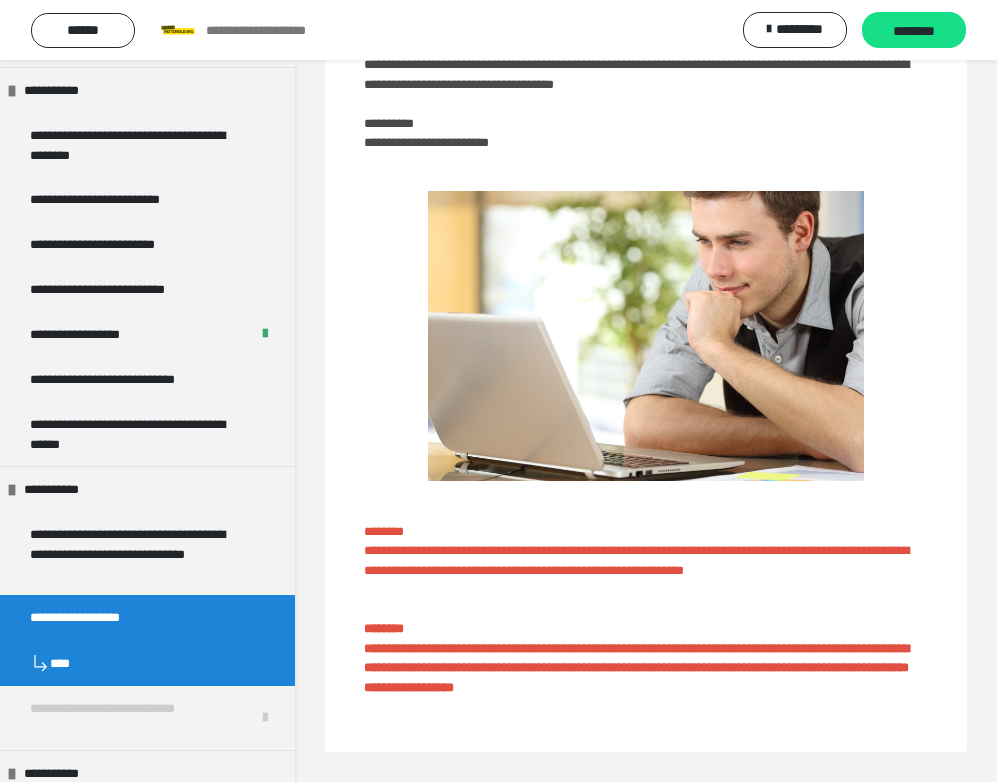 scroll, scrollTop: 60, scrollLeft: 0, axis: vertical 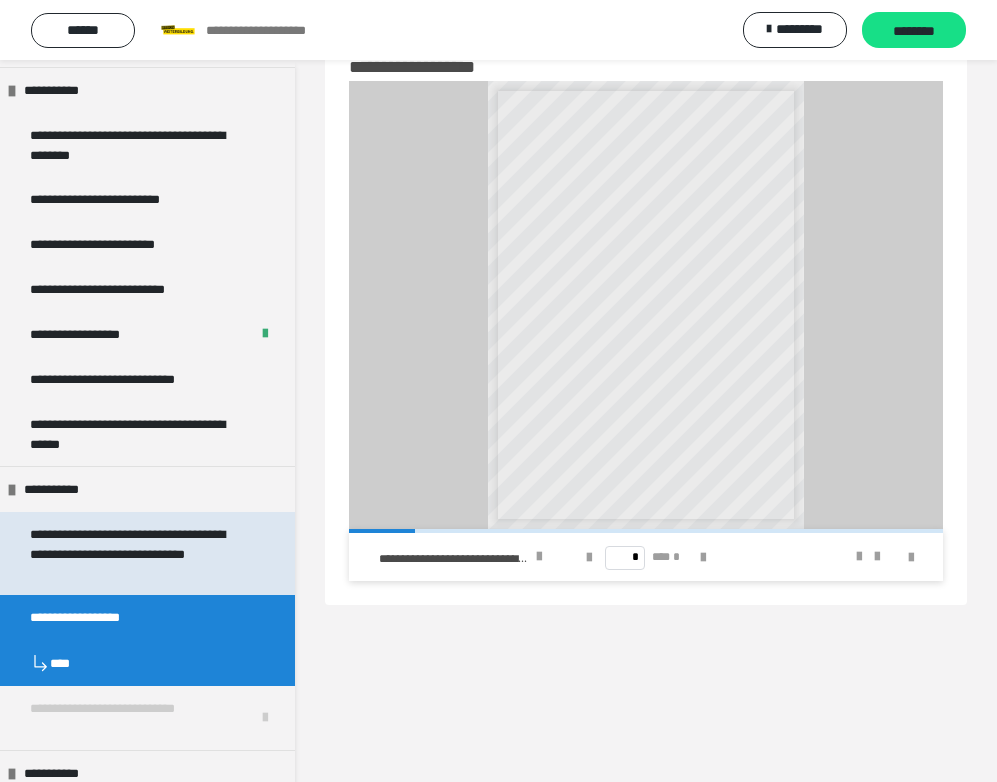 click on "**********" at bounding box center (139, 553) 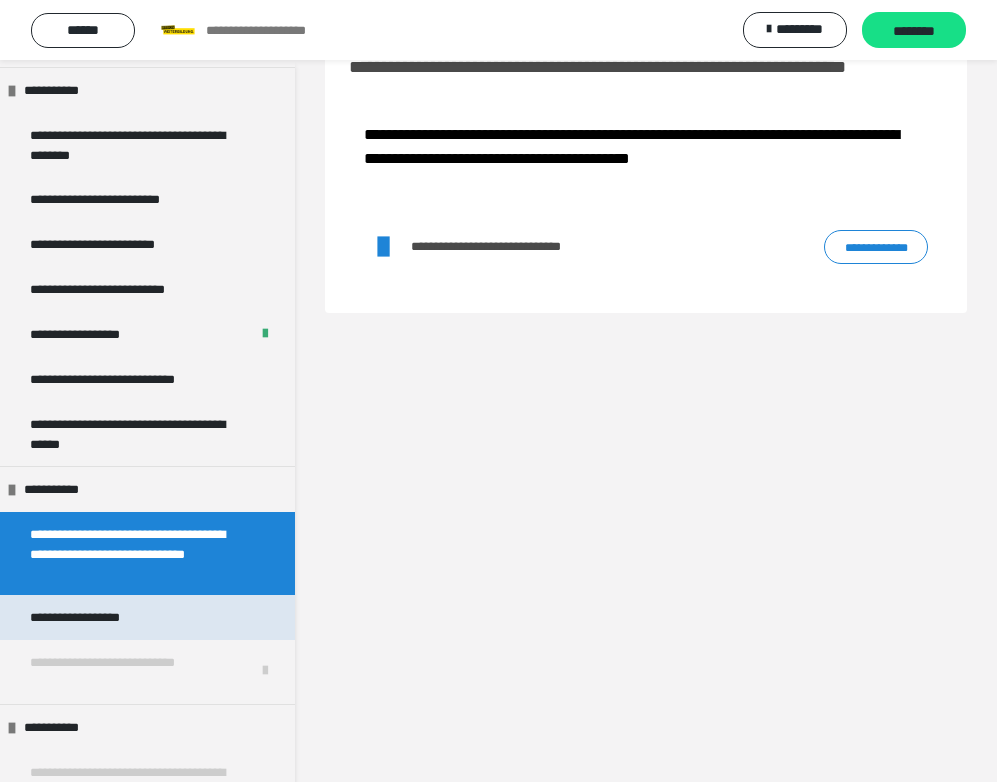 click on "**********" at bounding box center (94, 617) 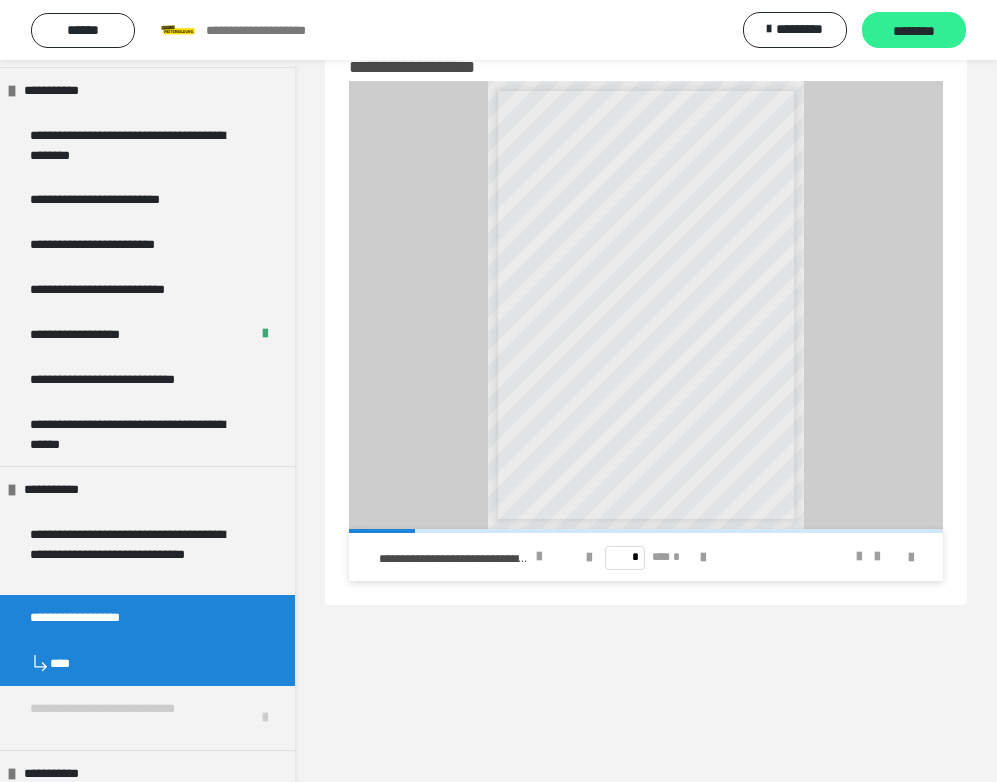 click on "********" at bounding box center [914, 31] 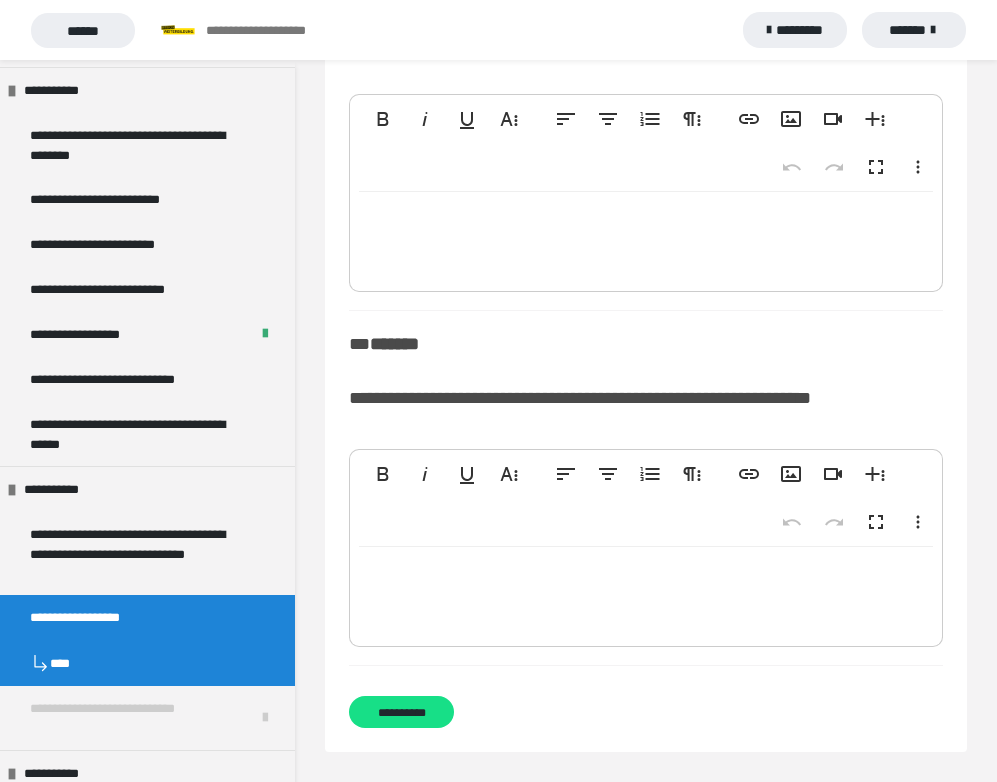 scroll, scrollTop: 2500, scrollLeft: 0, axis: vertical 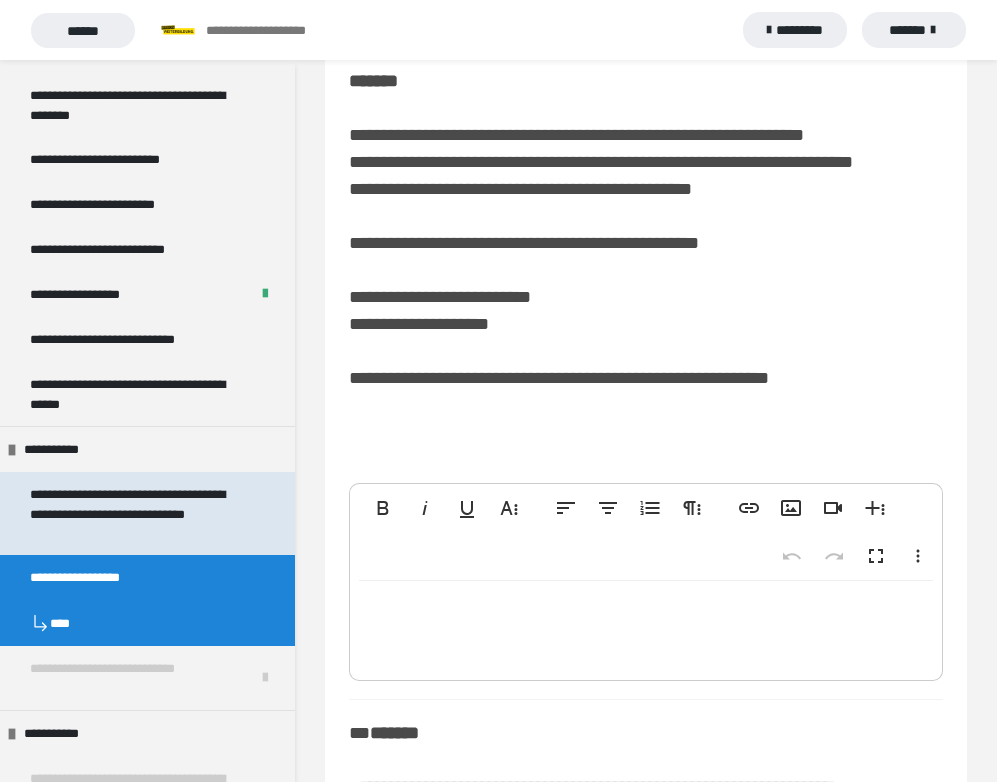 click on "**********" at bounding box center (139, 513) 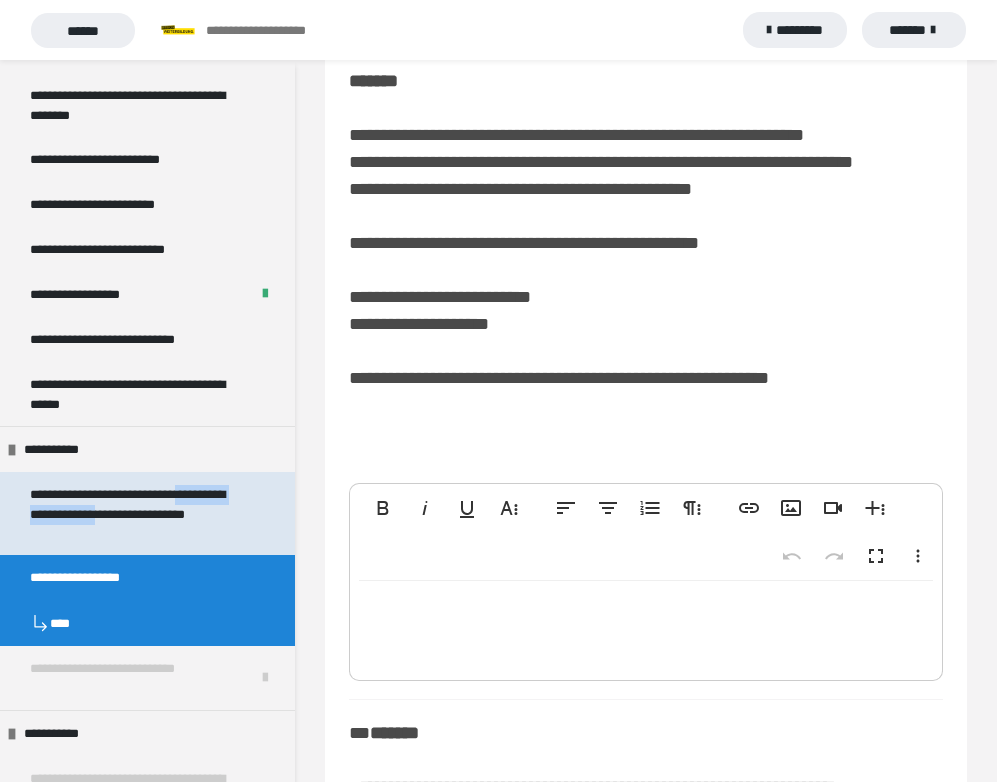 click on "**********" at bounding box center (139, 513) 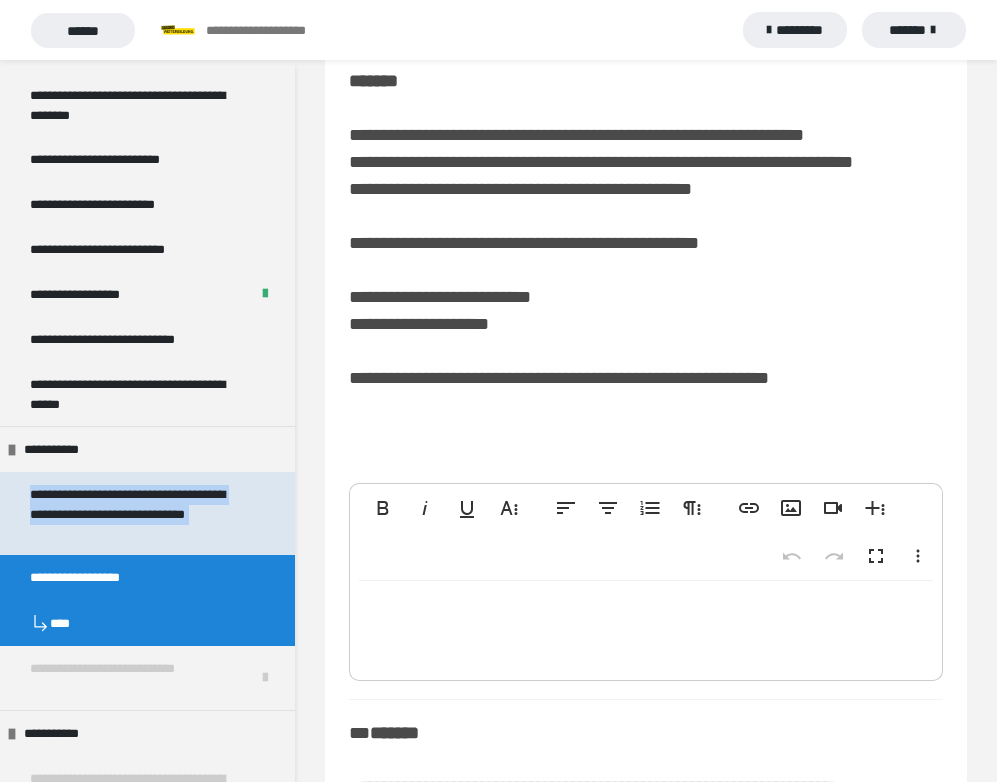 click on "**********" at bounding box center [139, 513] 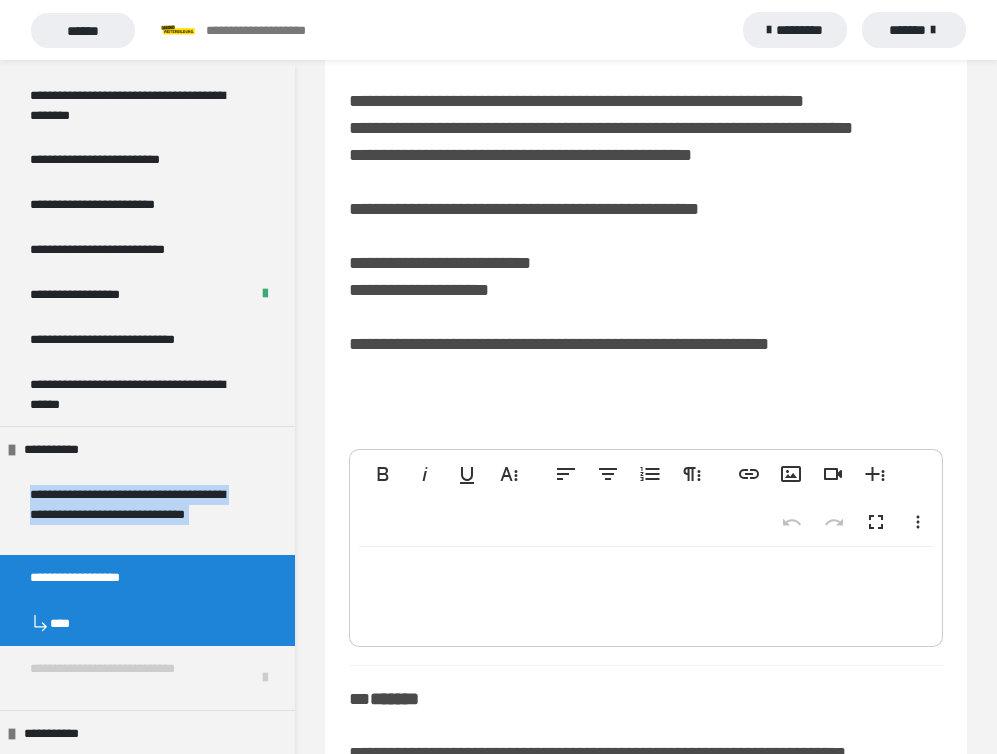 scroll, scrollTop: 155, scrollLeft: 0, axis: vertical 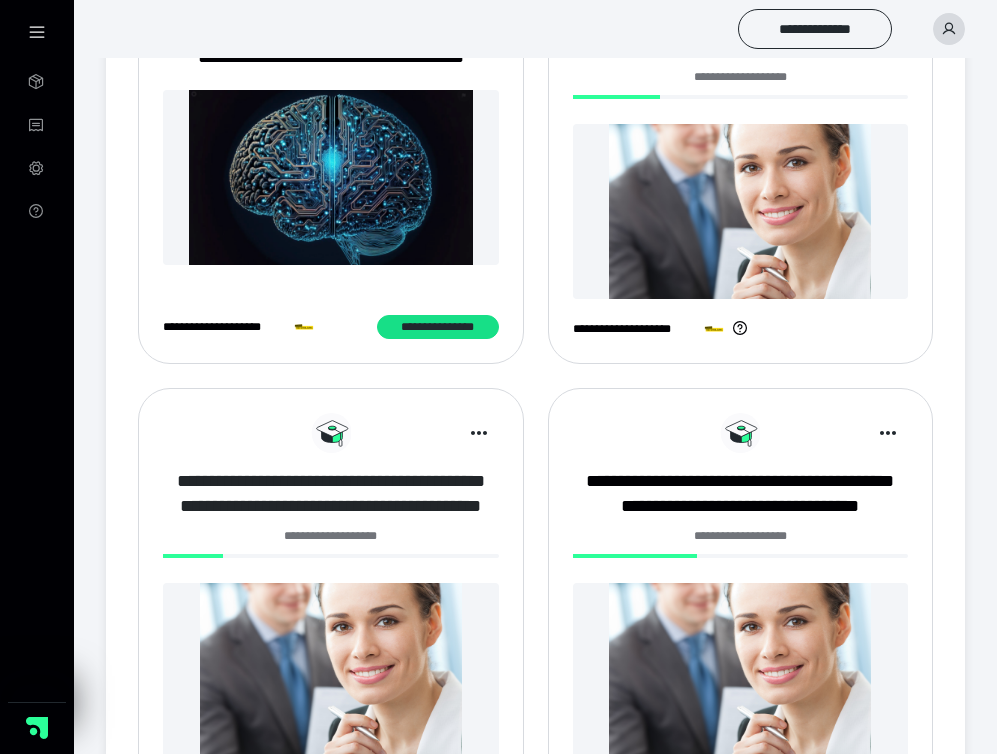 click on "**********" at bounding box center [331, 494] 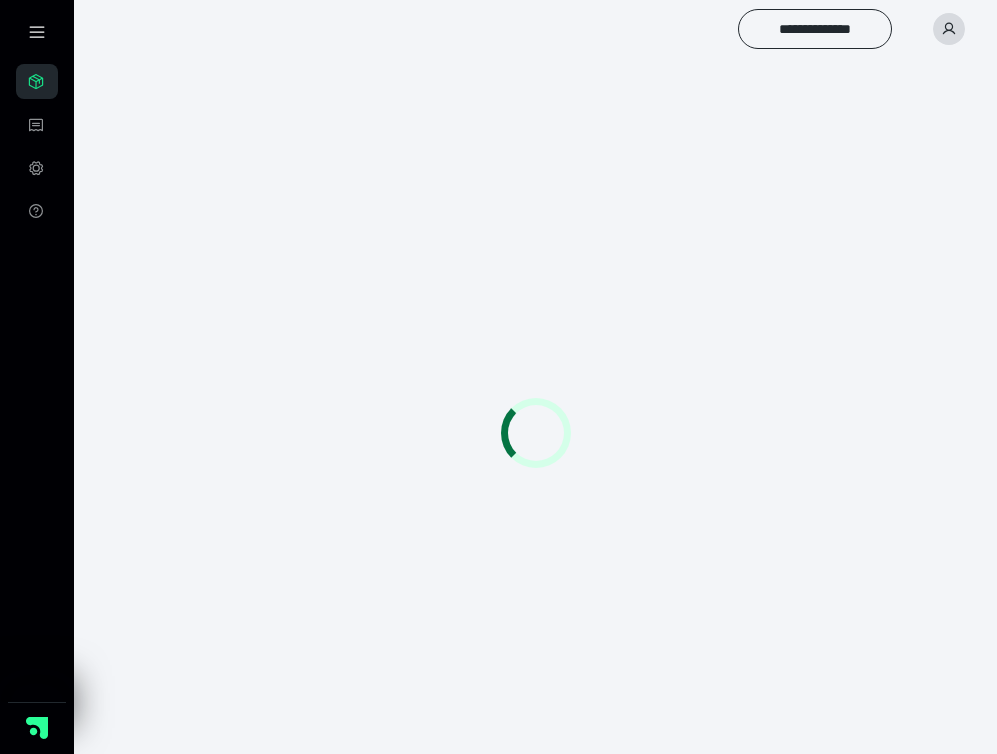 scroll, scrollTop: 0, scrollLeft: 0, axis: both 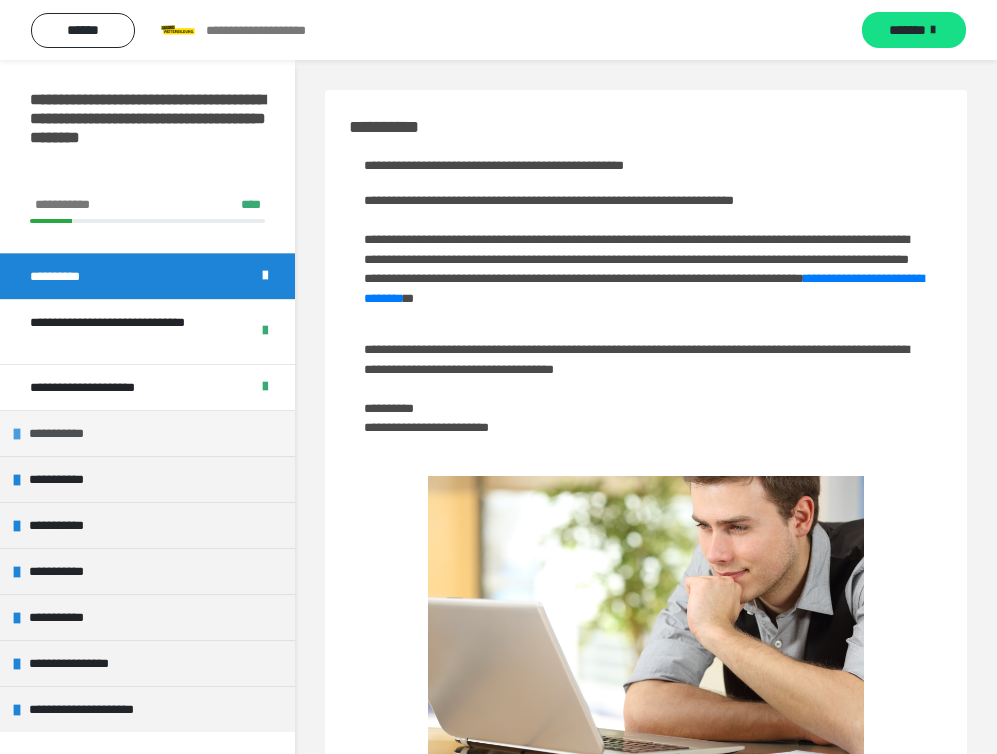 click on "**********" at bounding box center (147, 433) 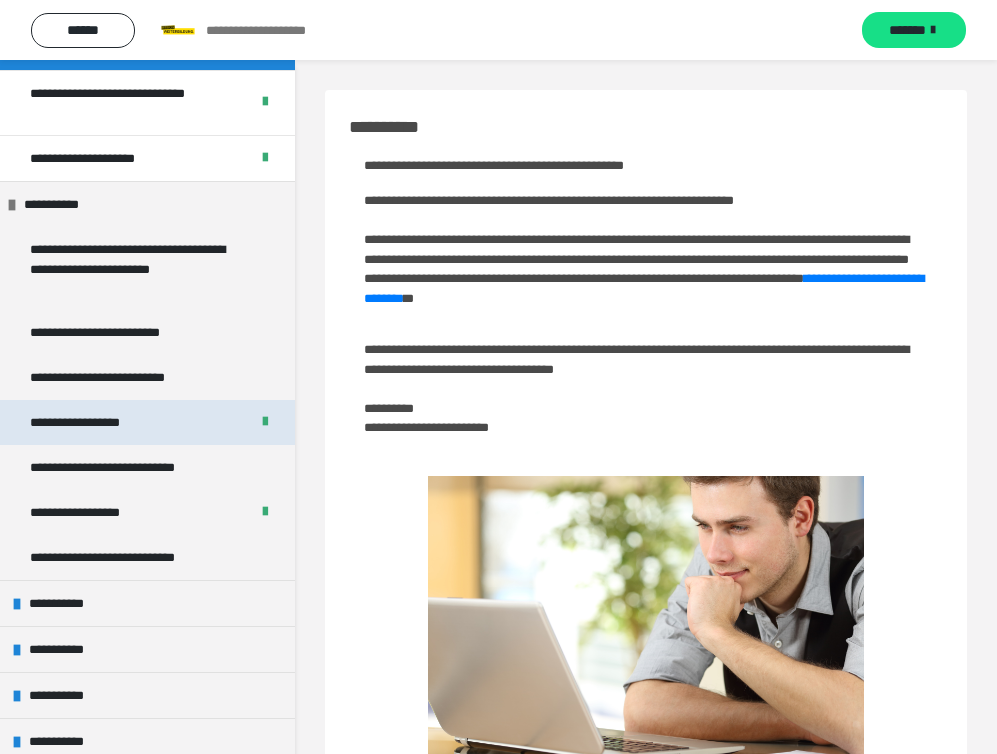 scroll, scrollTop: 230, scrollLeft: 0, axis: vertical 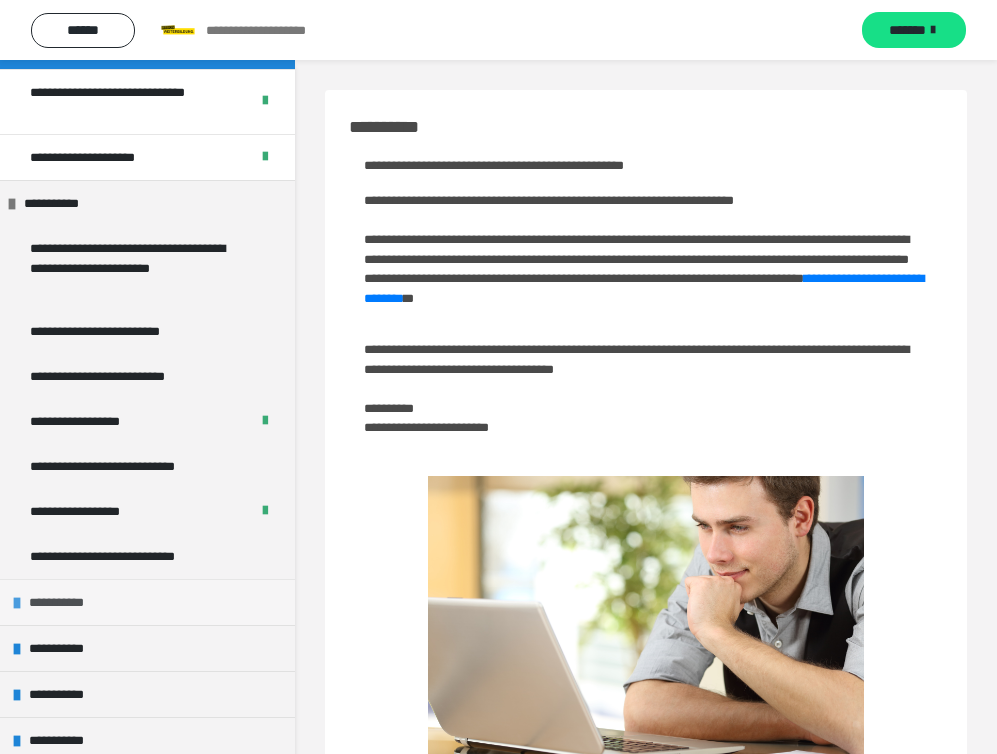 click on "**********" at bounding box center (63, 602) 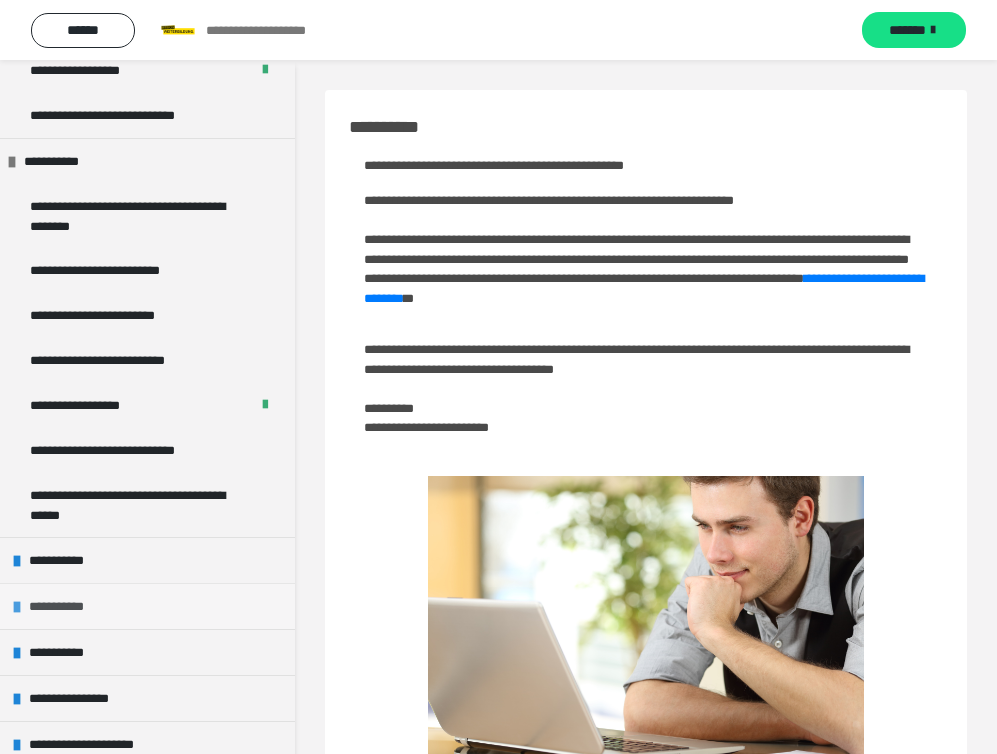 scroll, scrollTop: 672, scrollLeft: 0, axis: vertical 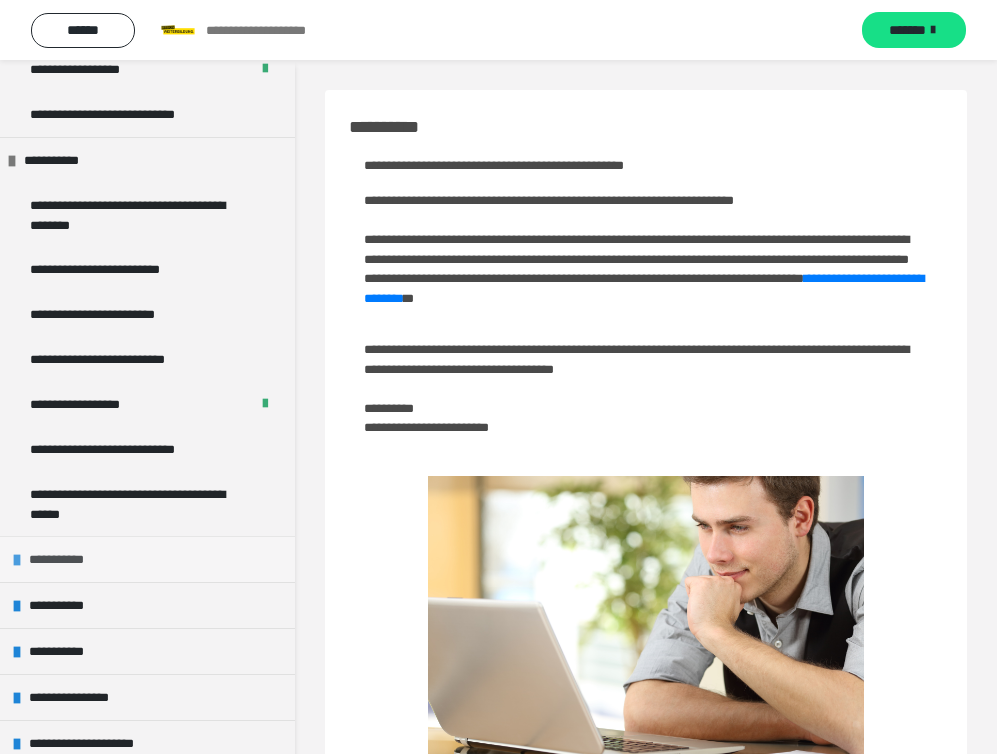 click on "**********" at bounding box center [63, 559] 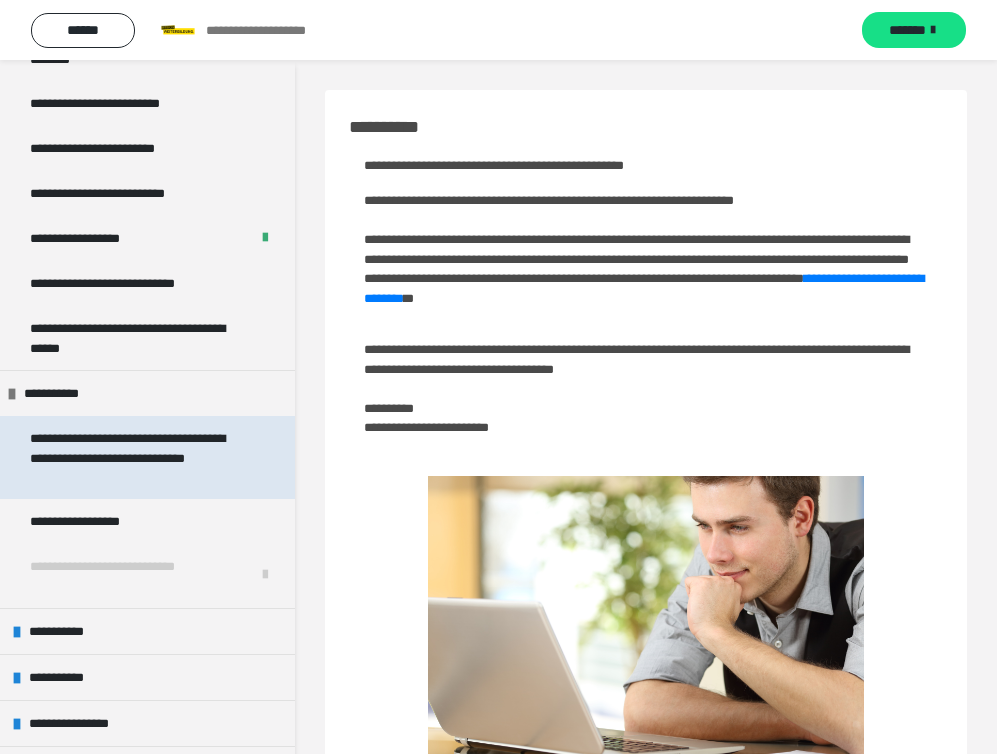 scroll, scrollTop: 853, scrollLeft: 0, axis: vertical 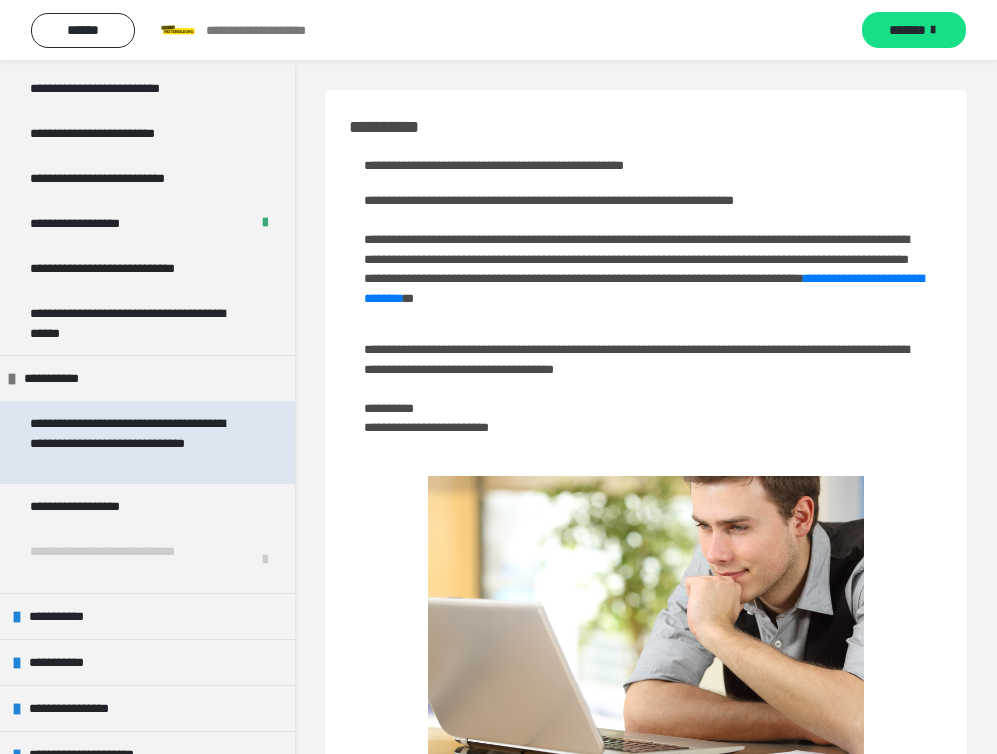 click on "**********" at bounding box center [147, 442] 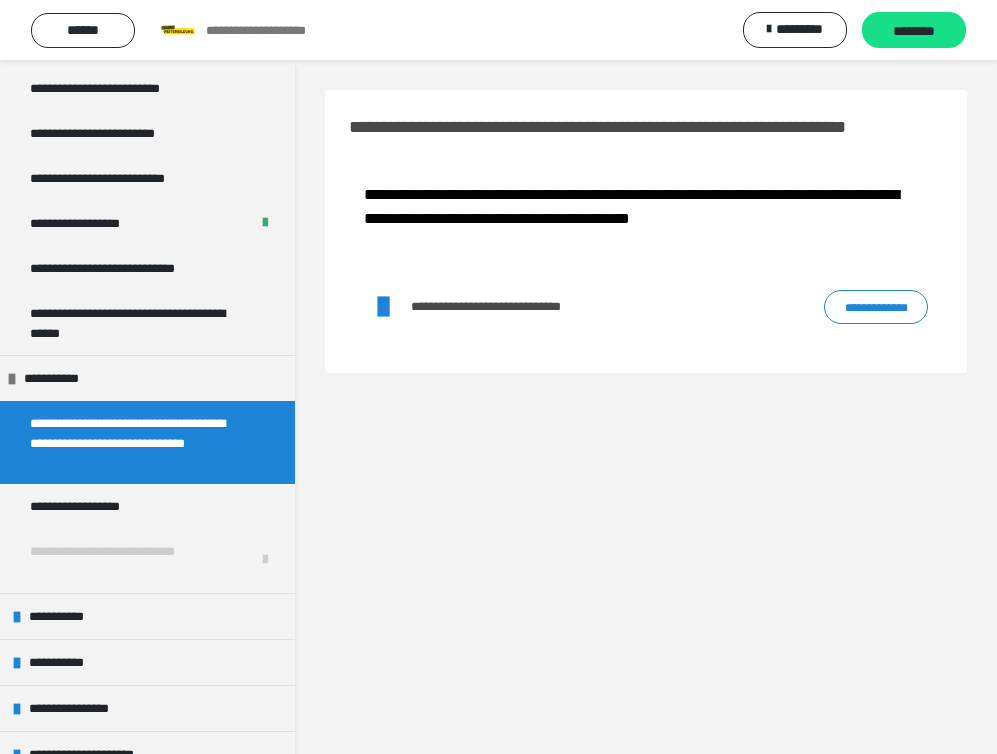 click on "**********" at bounding box center (876, 307) 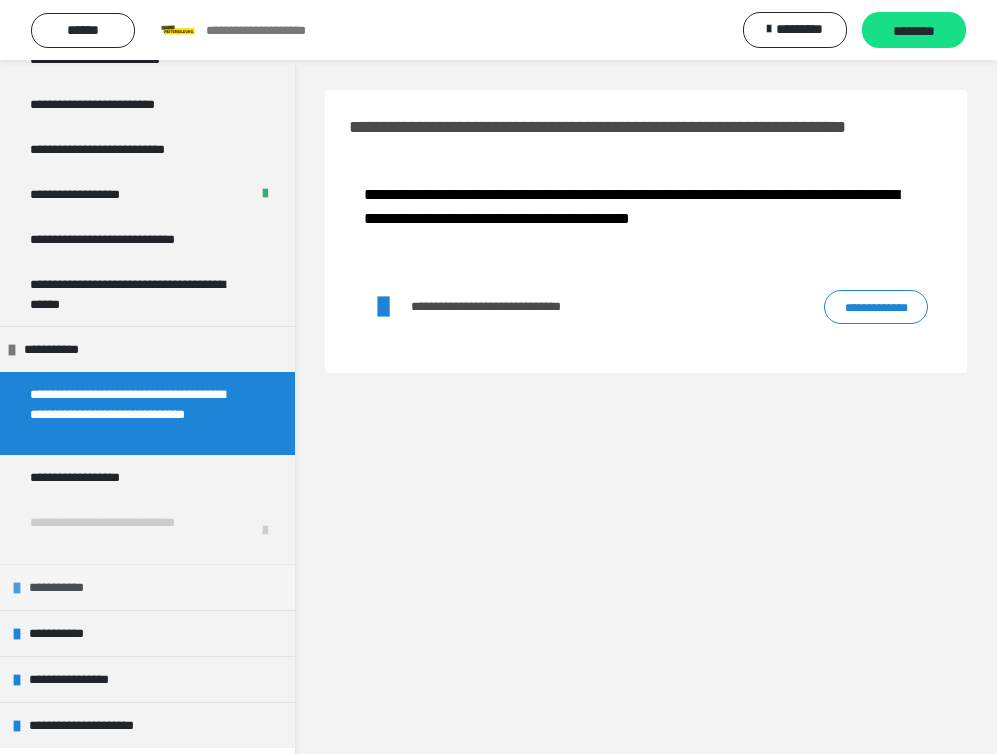 scroll, scrollTop: 881, scrollLeft: 0, axis: vertical 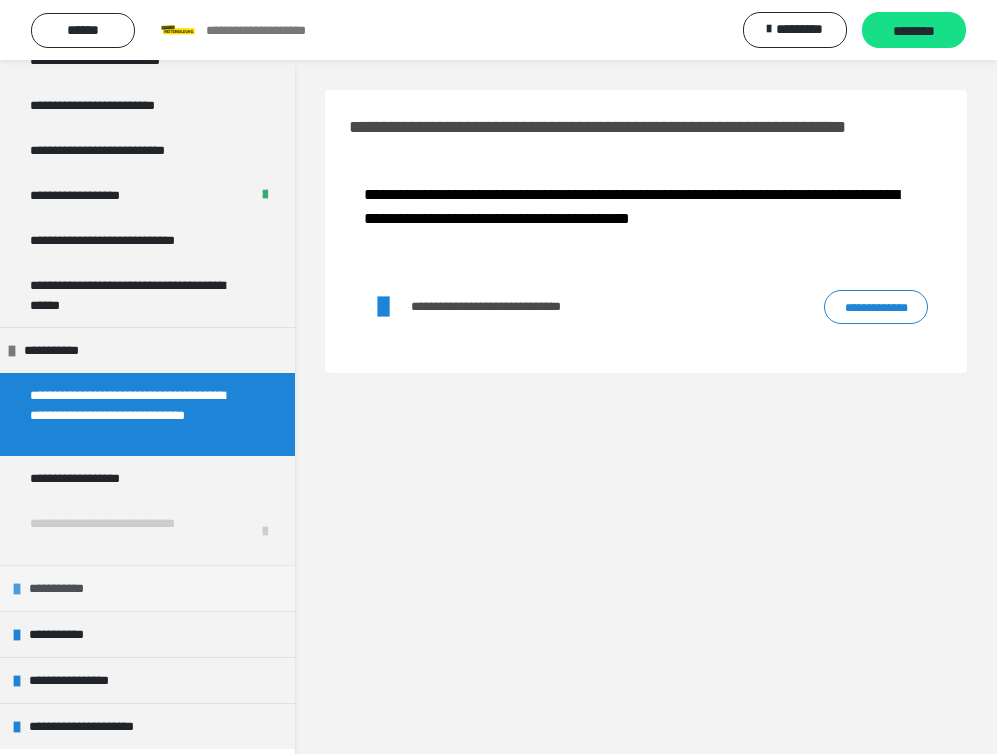 click on "**********" at bounding box center [63, 588] 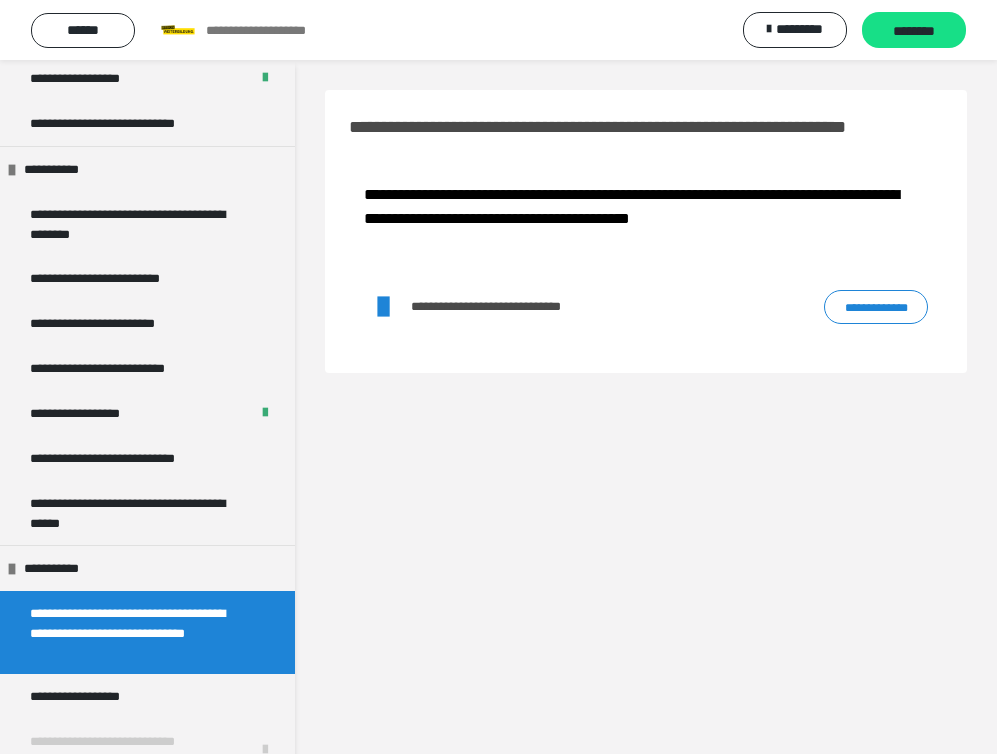 scroll, scrollTop: 661, scrollLeft: 0, axis: vertical 